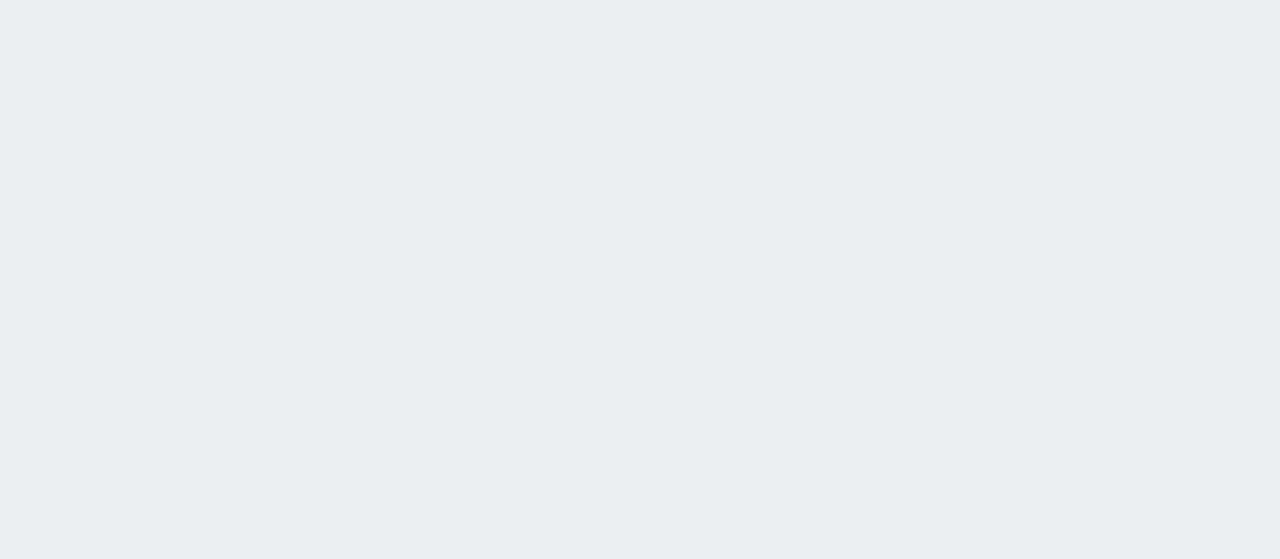 scroll, scrollTop: 0, scrollLeft: 0, axis: both 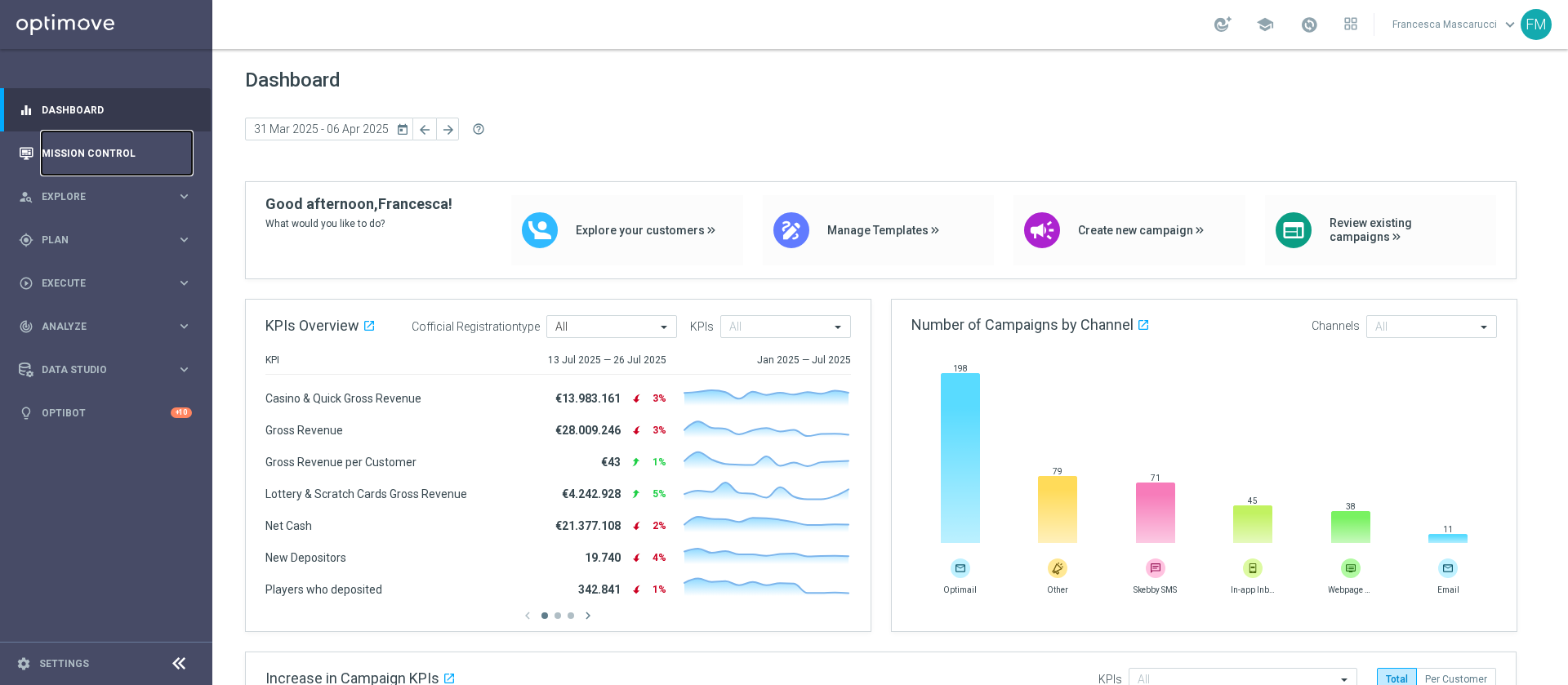 click on "Mission Control" at bounding box center (117, 153) 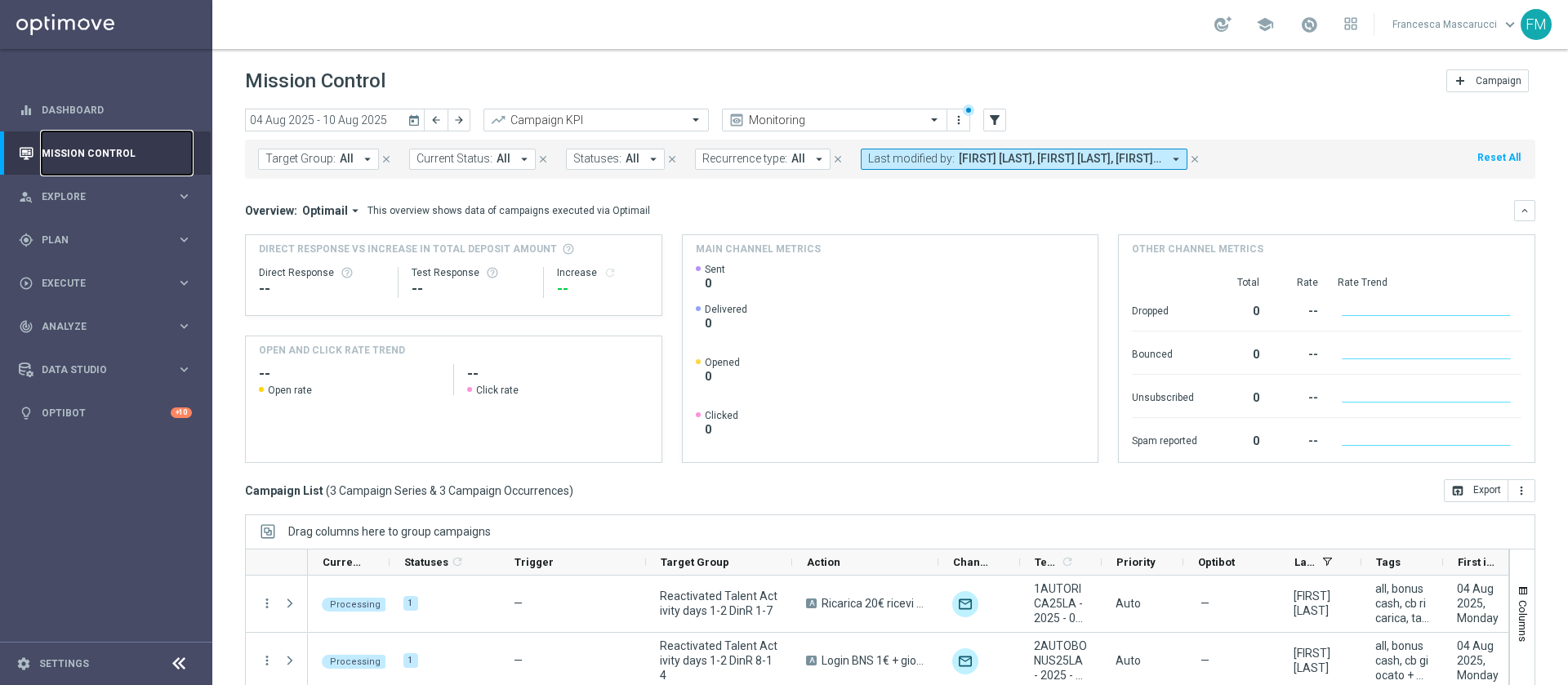 scroll, scrollTop: 131, scrollLeft: 0, axis: vertical 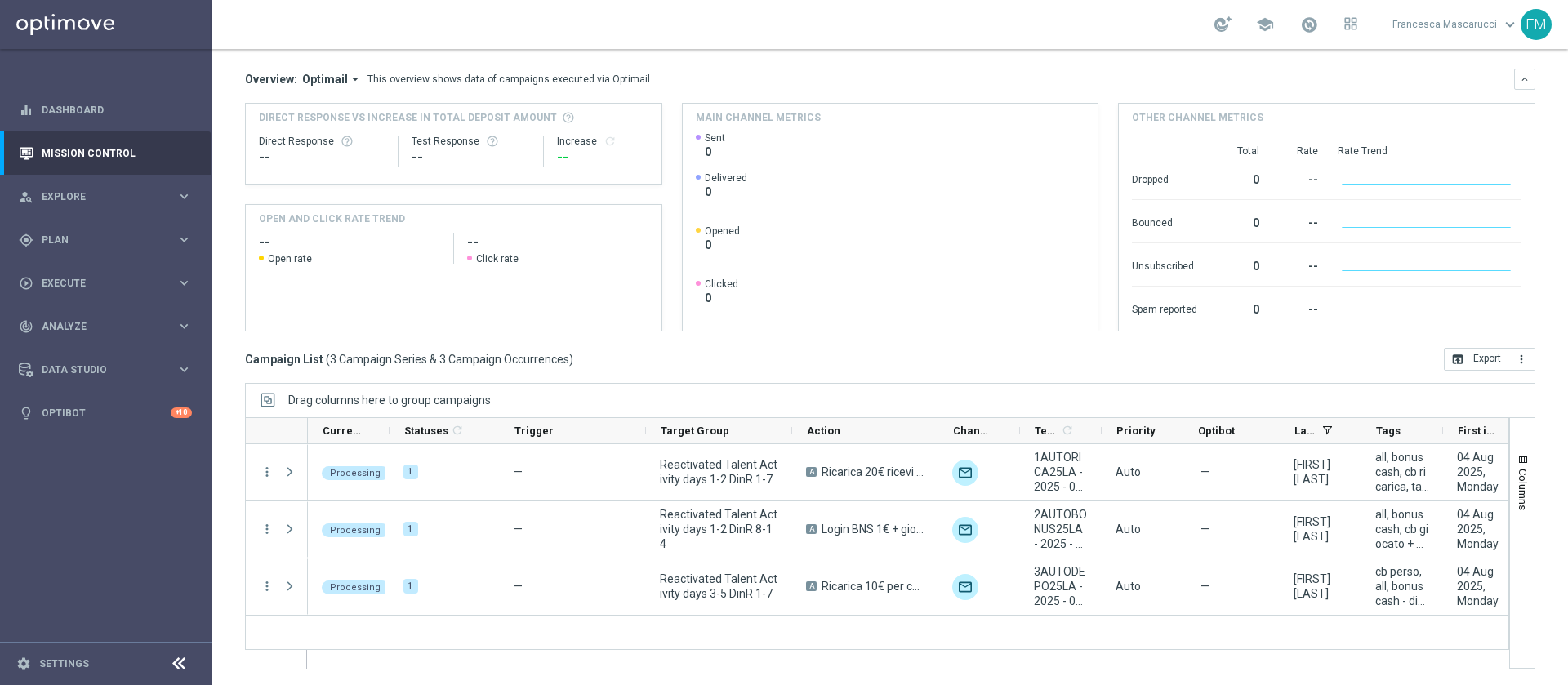 click at bounding box center [877, 543] 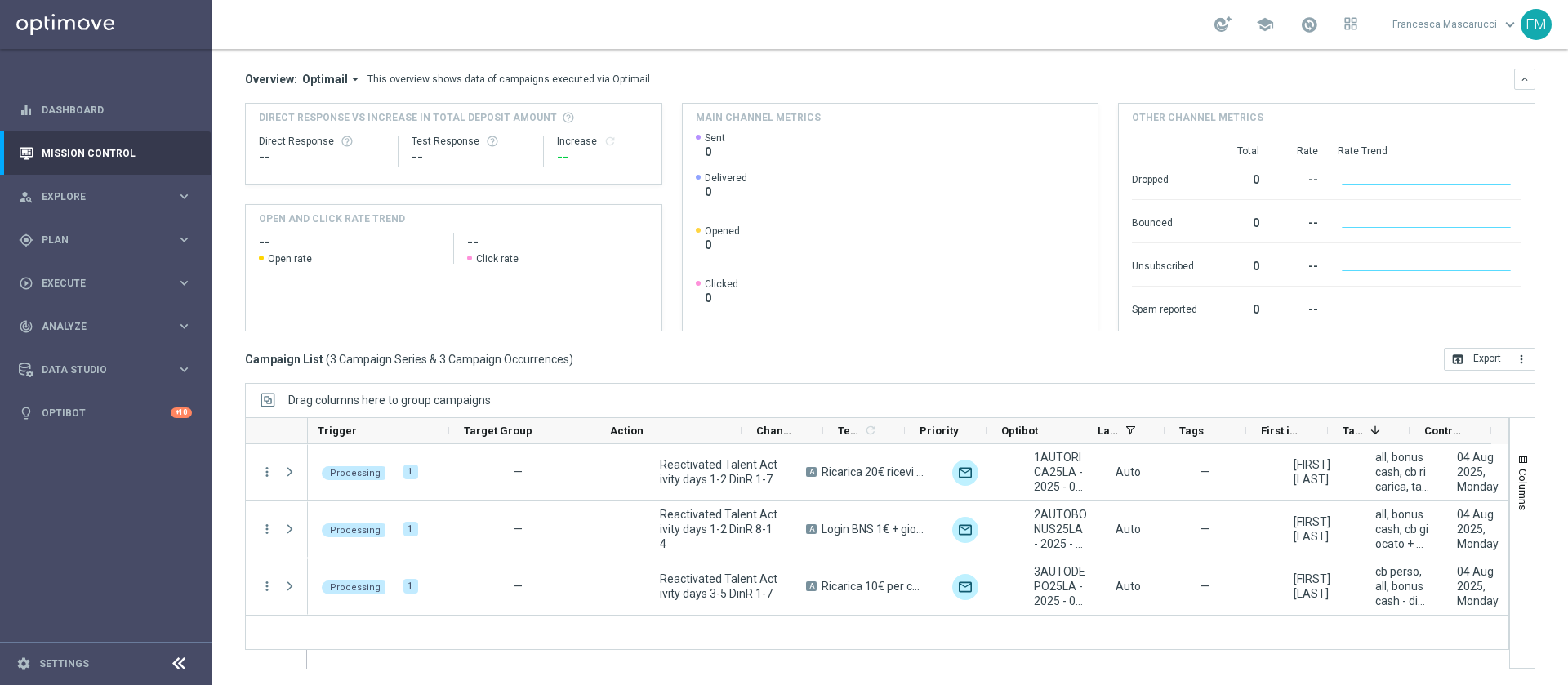 scroll, scrollTop: 0, scrollLeft: 197, axis: horizontal 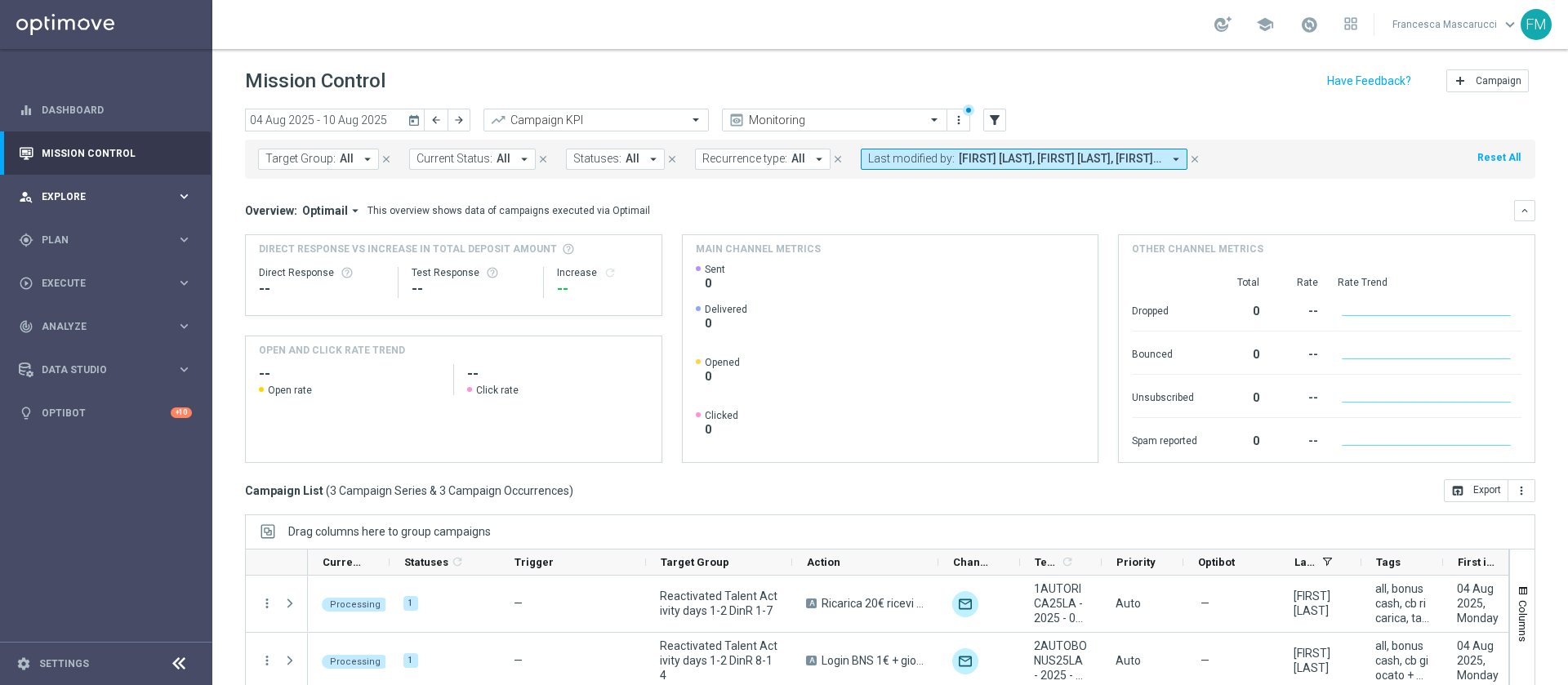 click on "person_search
Explore" at bounding box center [97, 197] 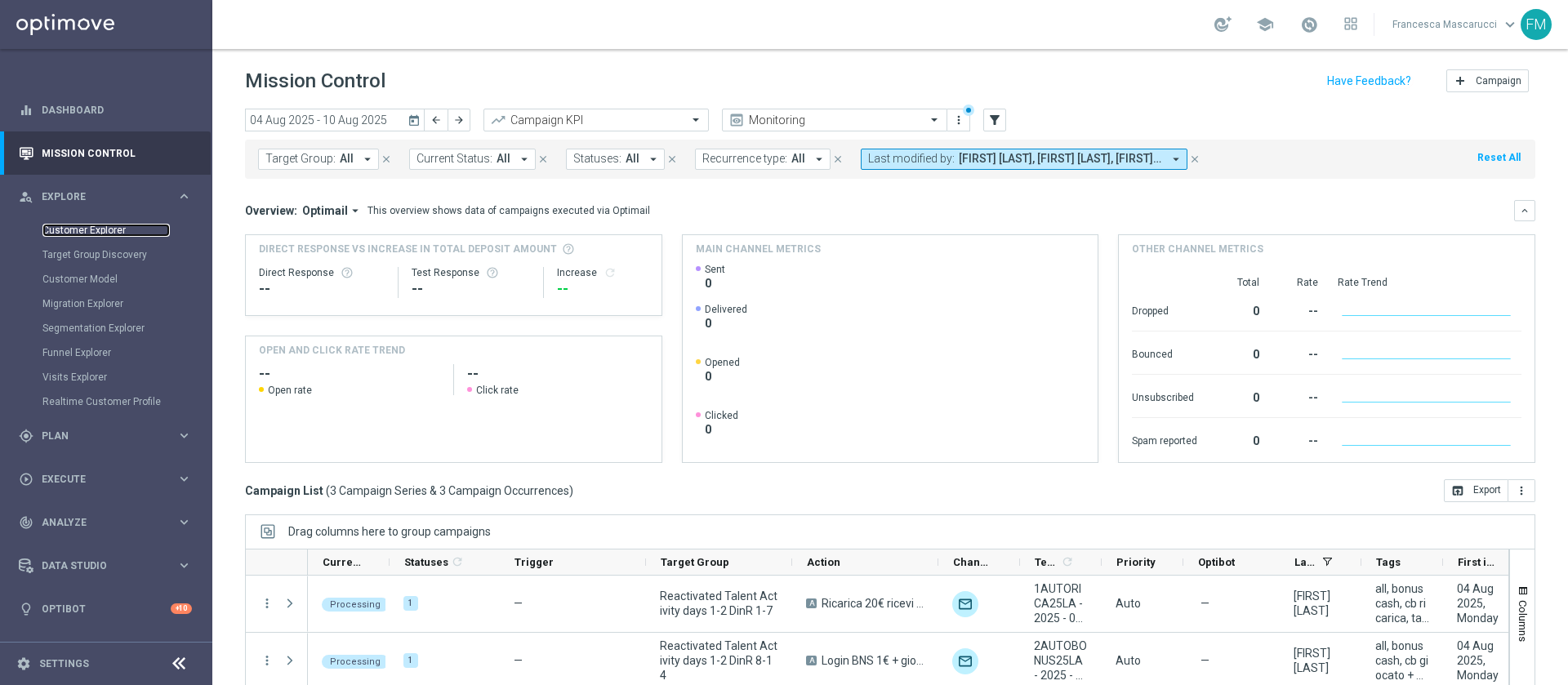 click on "Customer Explorer" at bounding box center [106, 230] 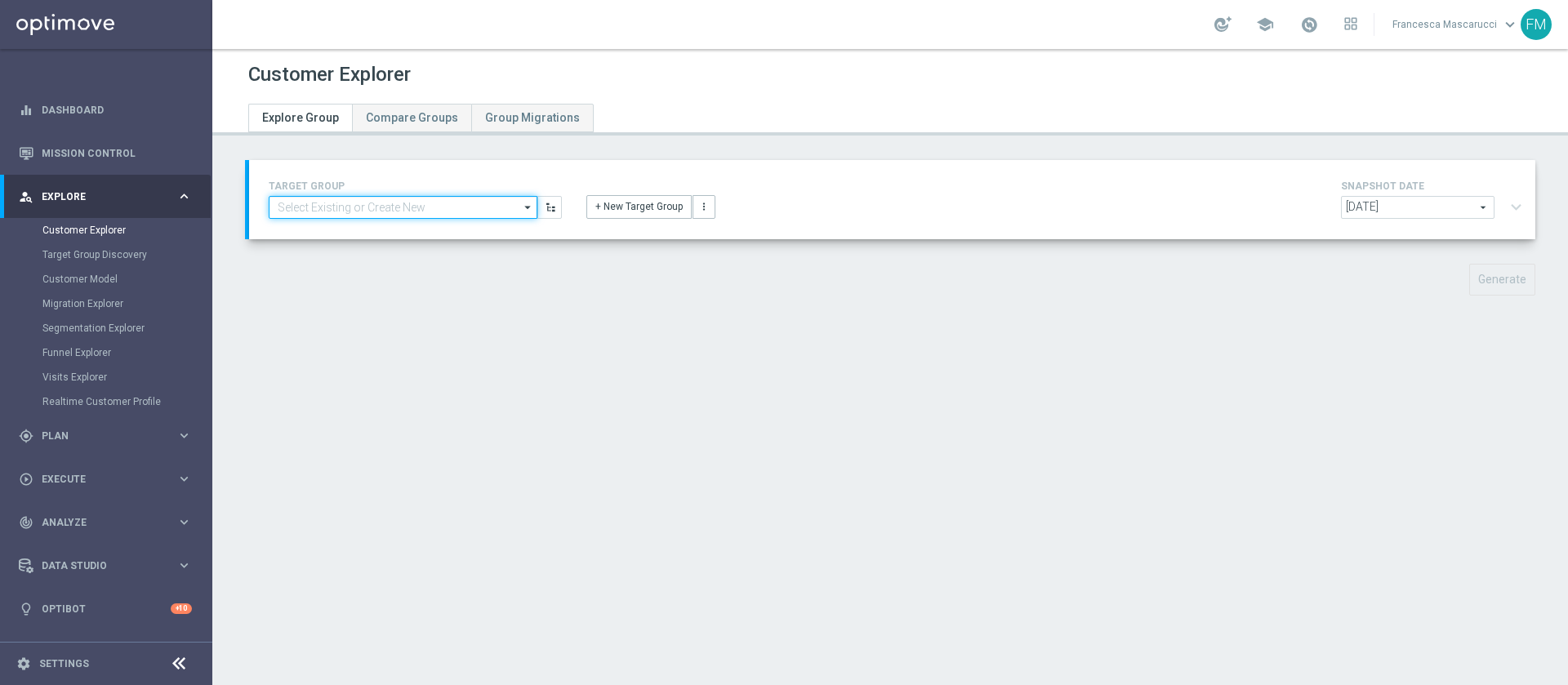 click 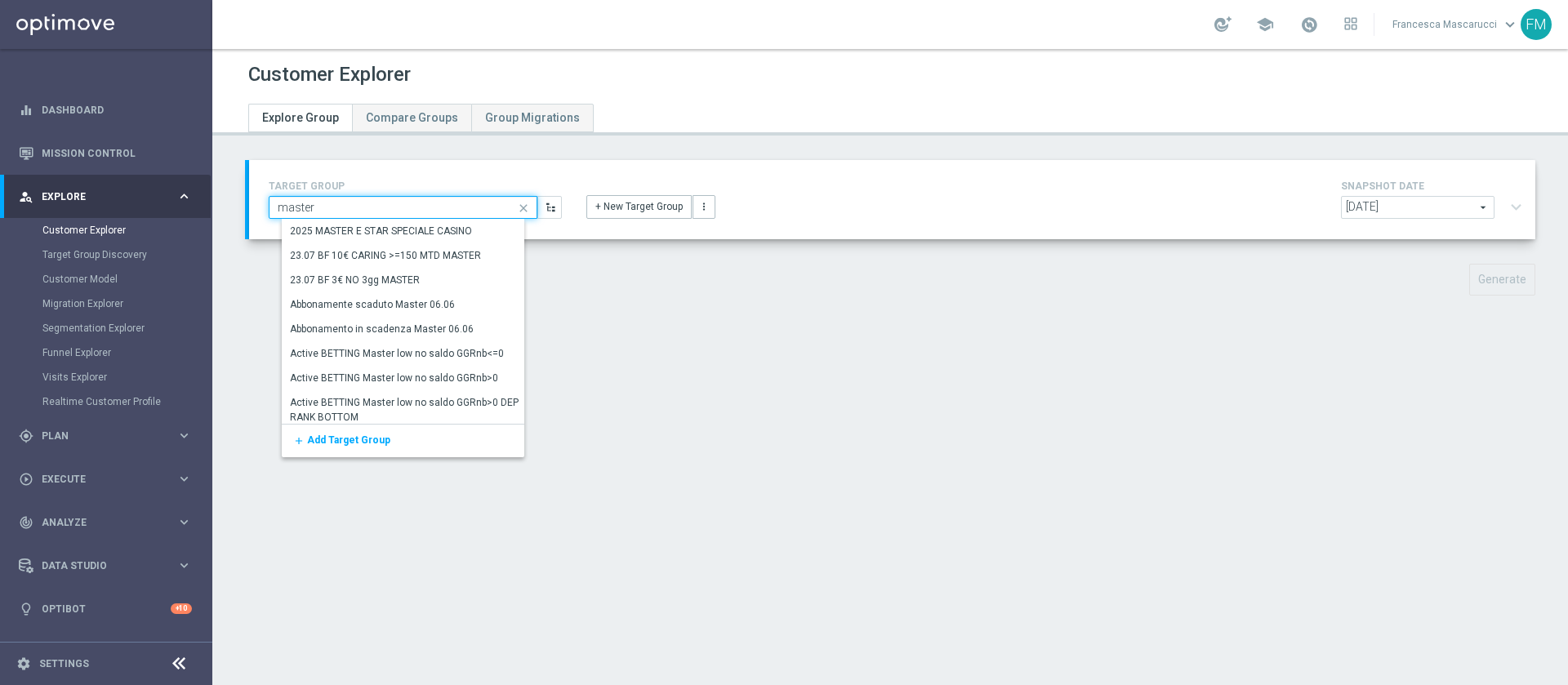 type on "master" 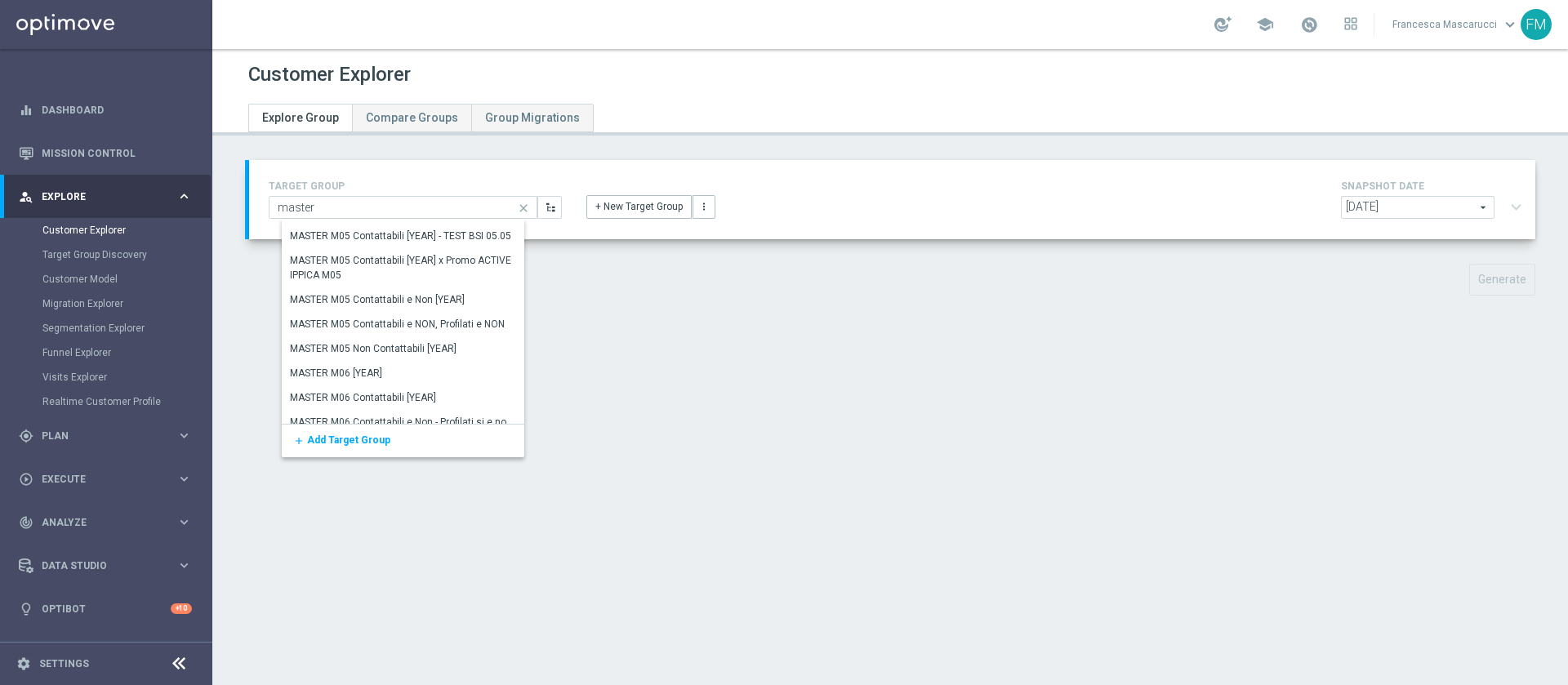 scroll, scrollTop: 2752, scrollLeft: 0, axis: vertical 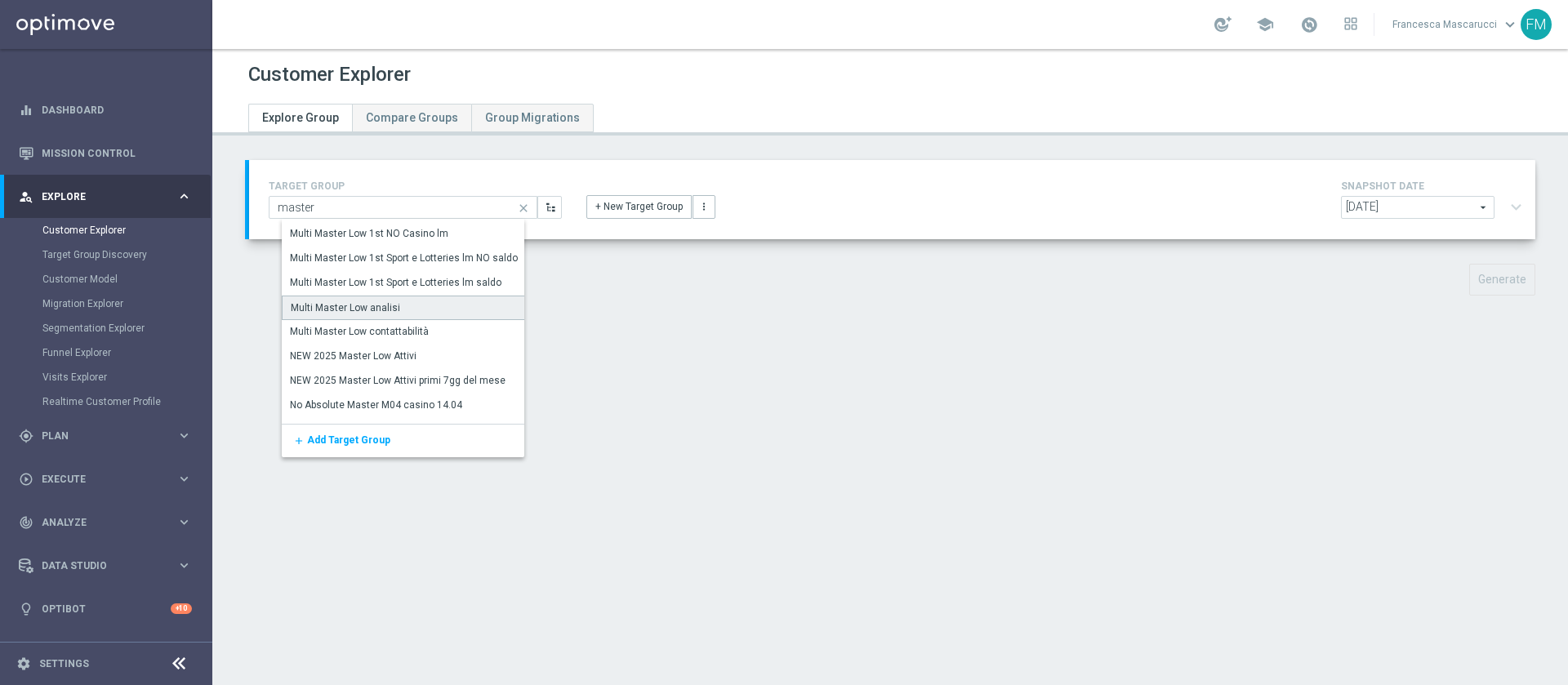 click on "Multi Master Low analisi" 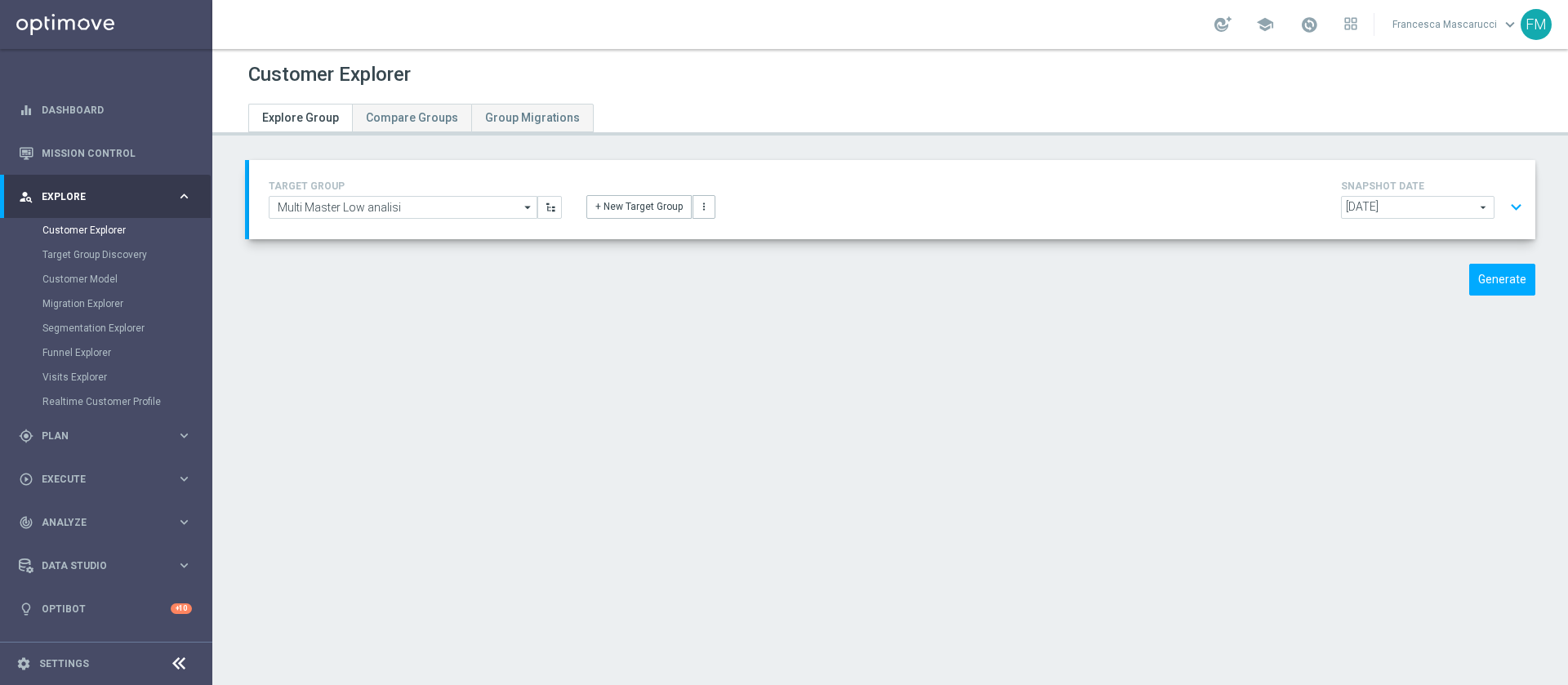 click on "[DATE]" 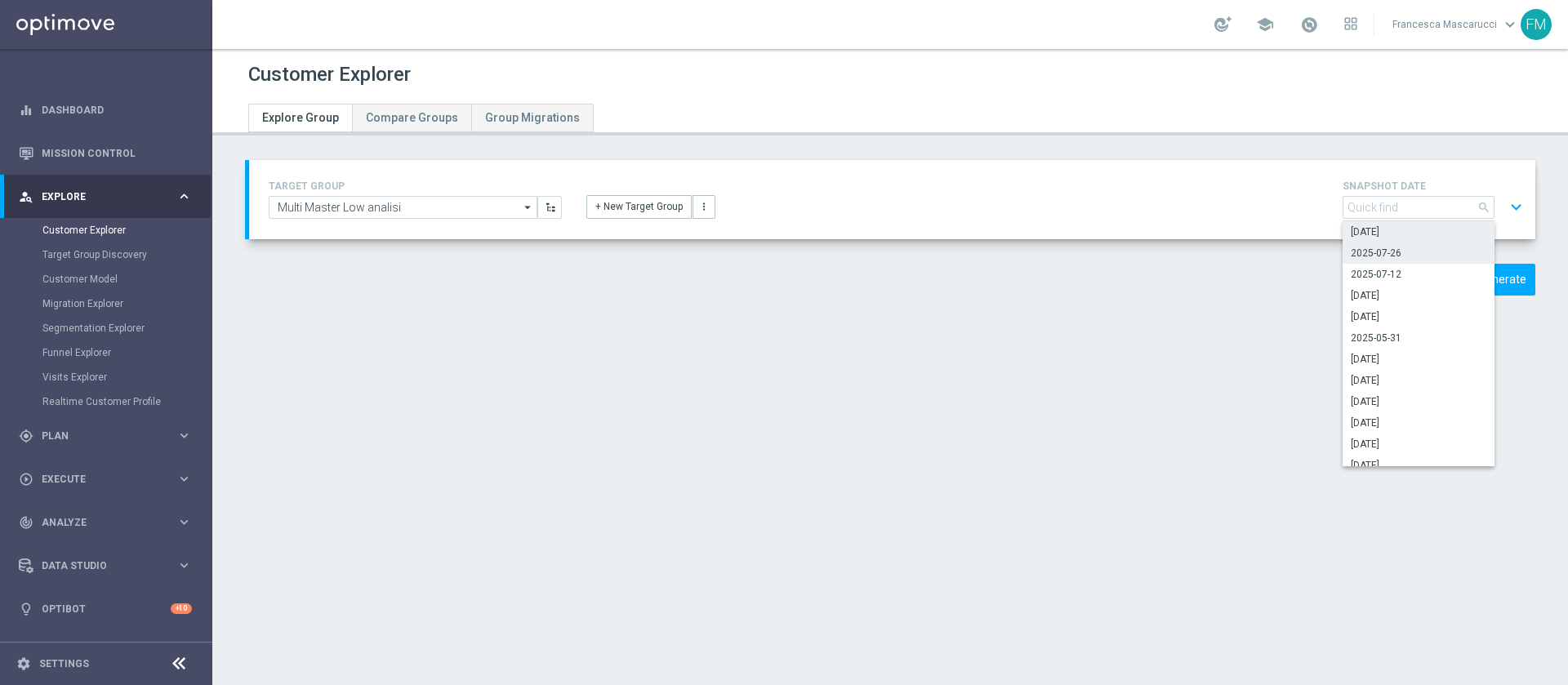 click on "2025-07-26" 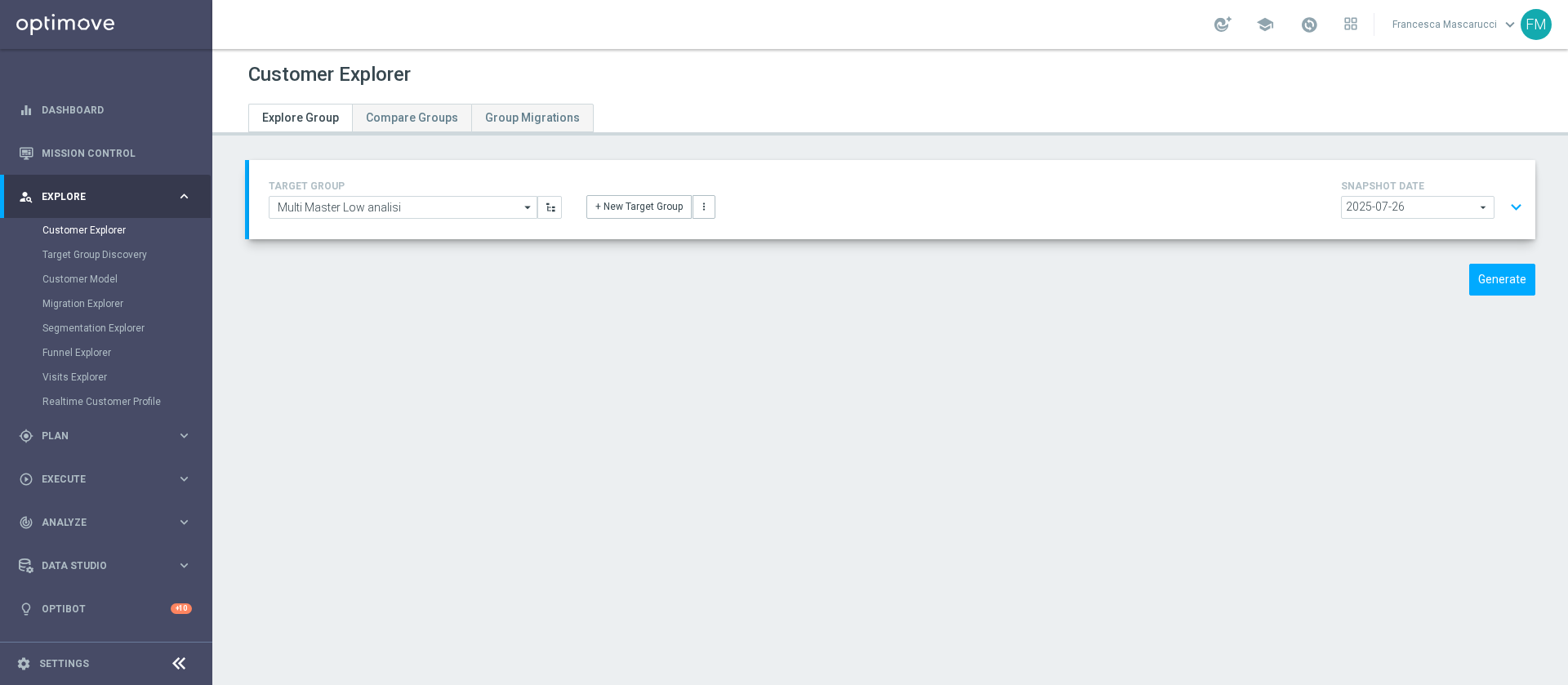 click on "expand_more" 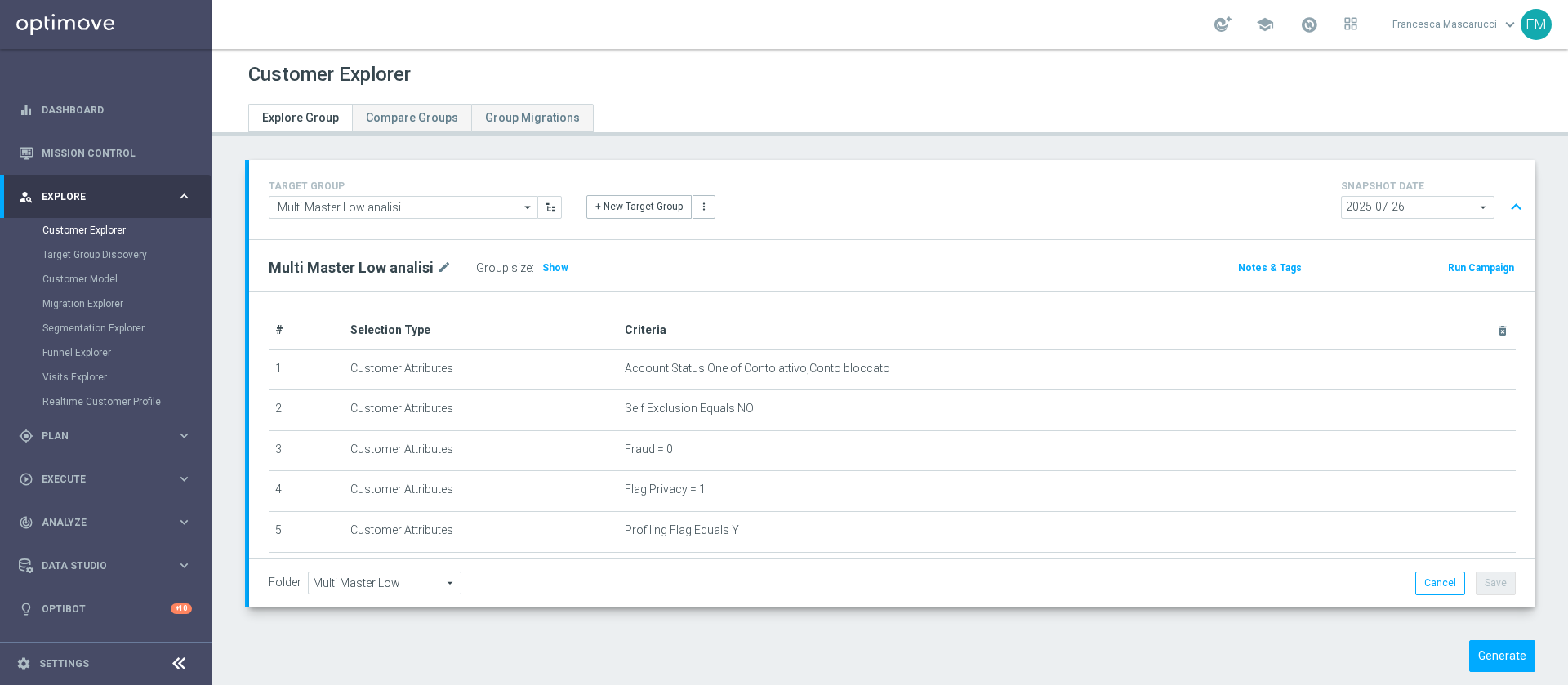 click on "Group size :
Show" 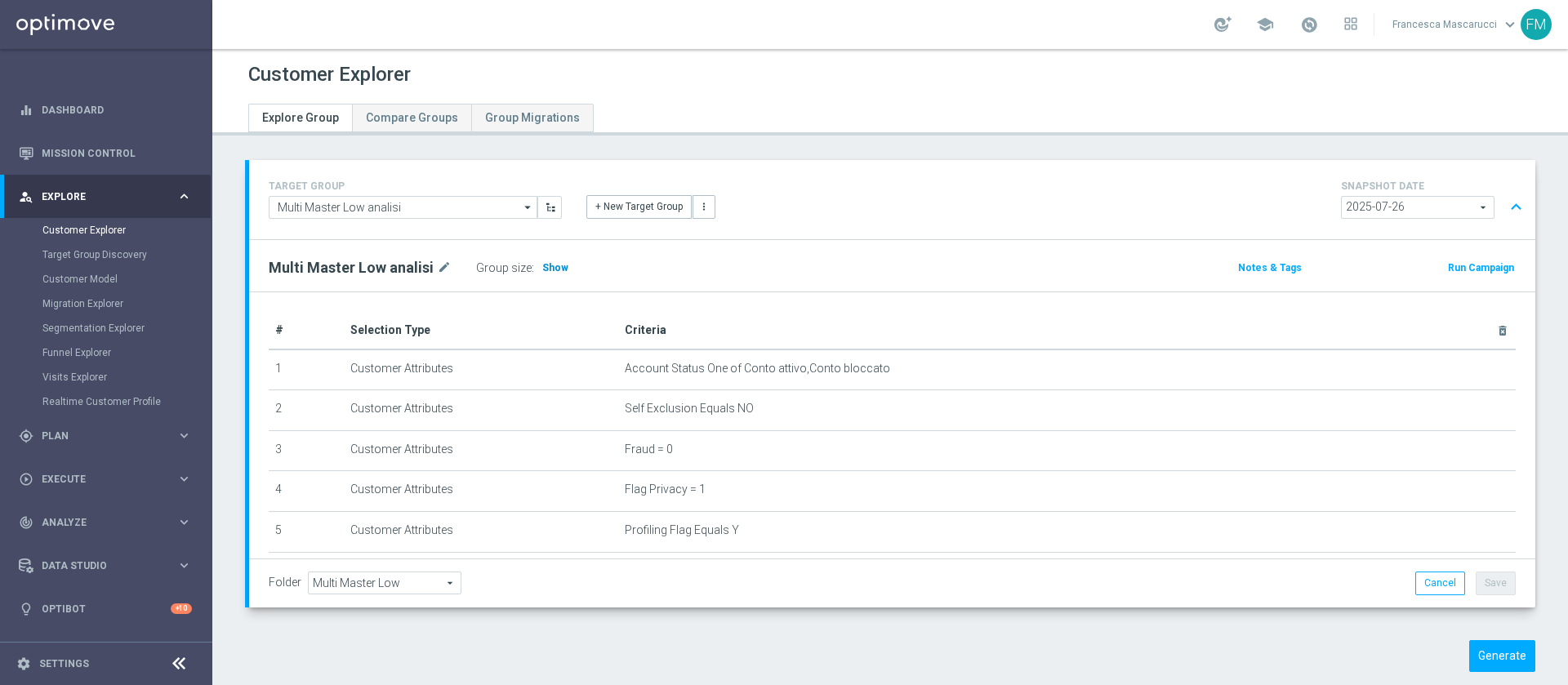 click on "Show" 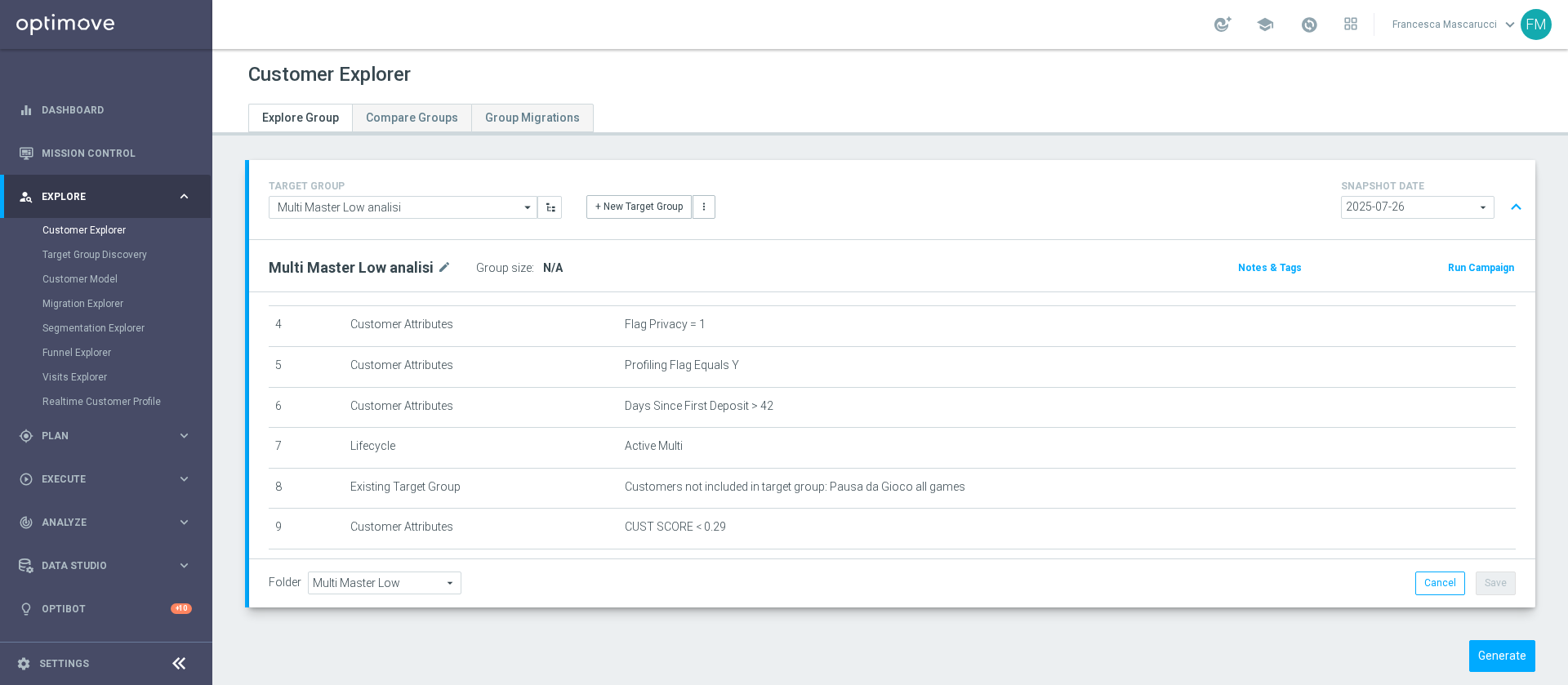 scroll, scrollTop: 24, scrollLeft: 0, axis: vertical 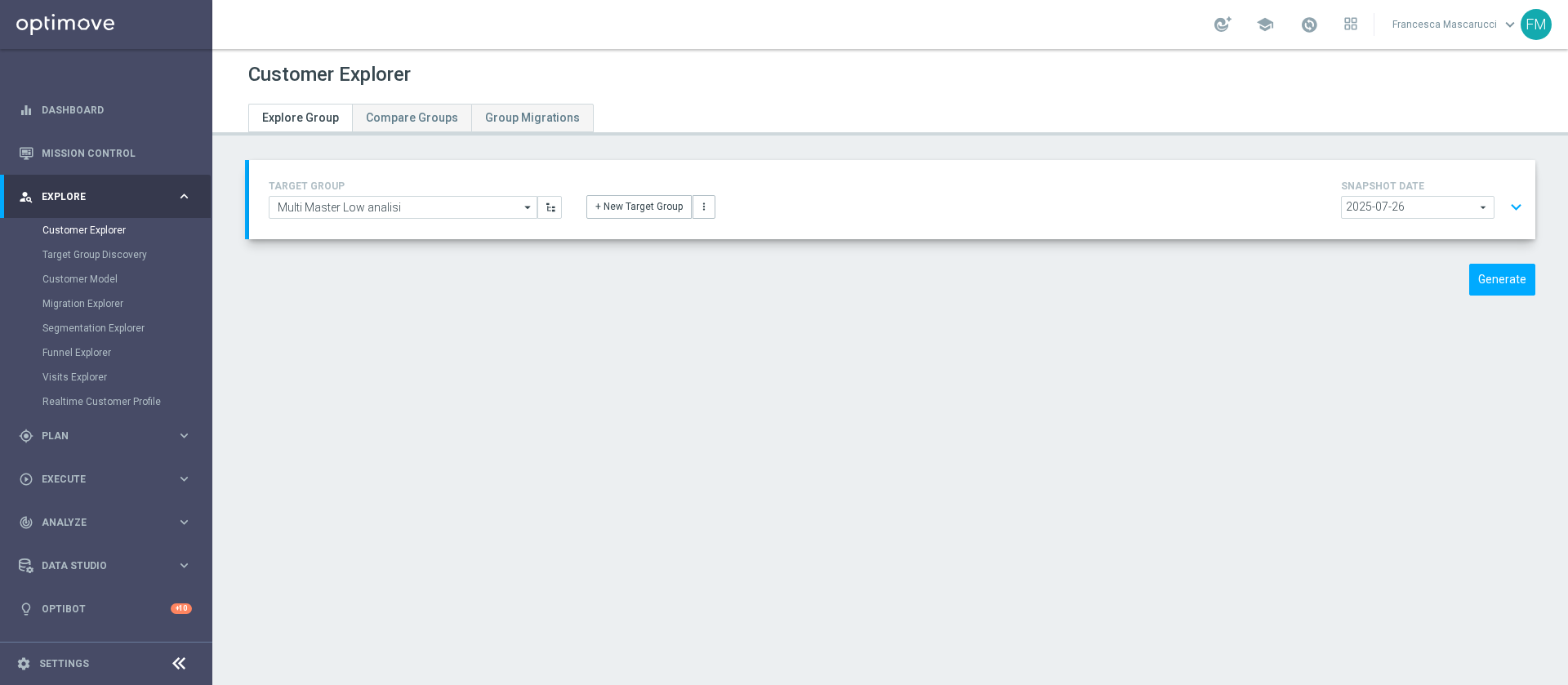 click on "2025-07-26" 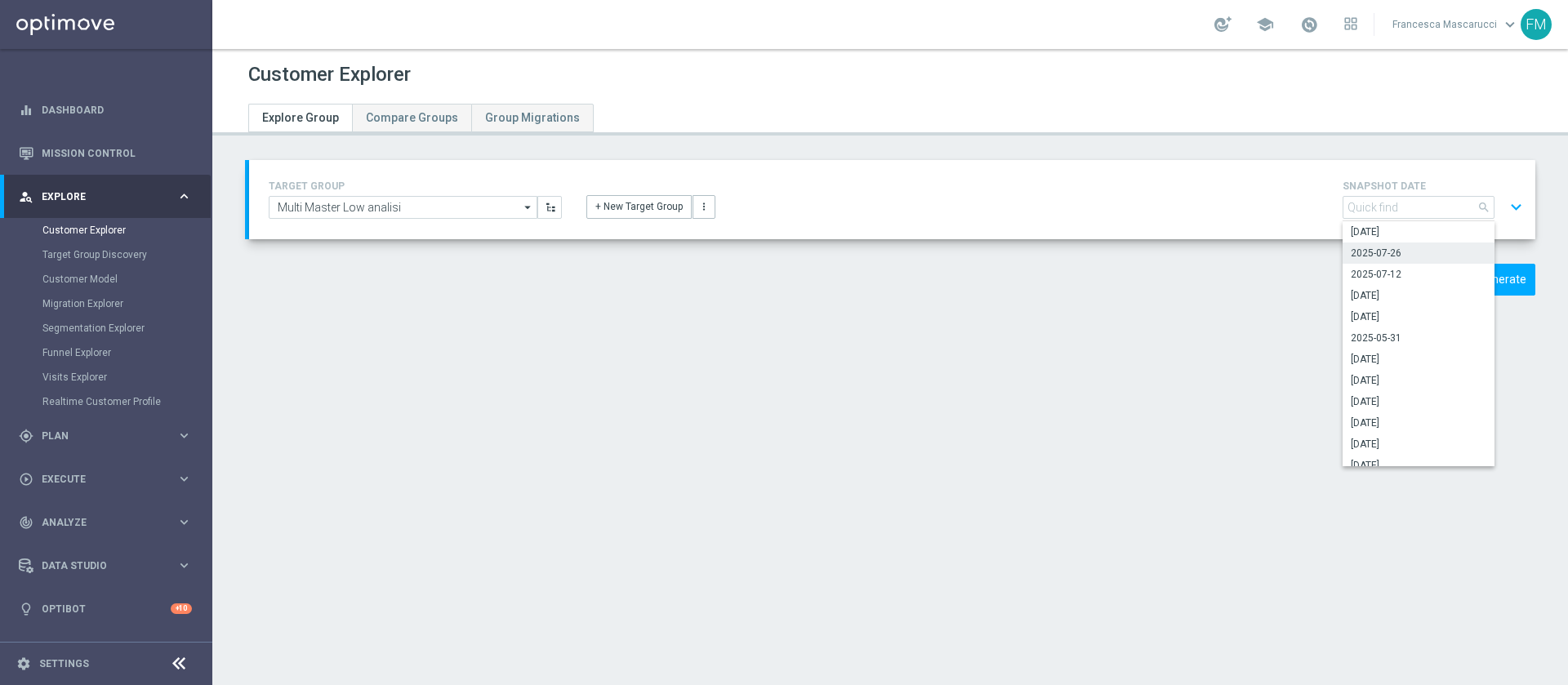 click on "2025-07-26" 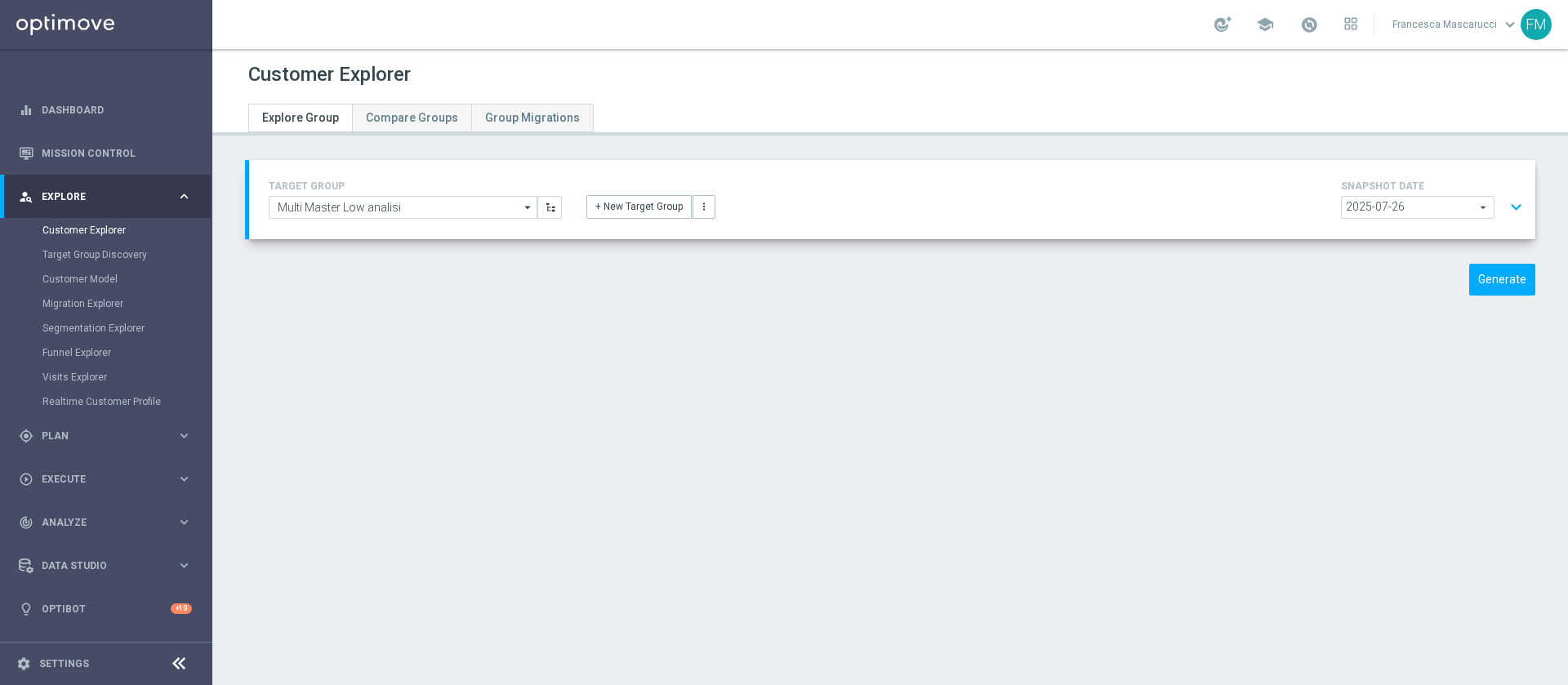 click on "expand_more" 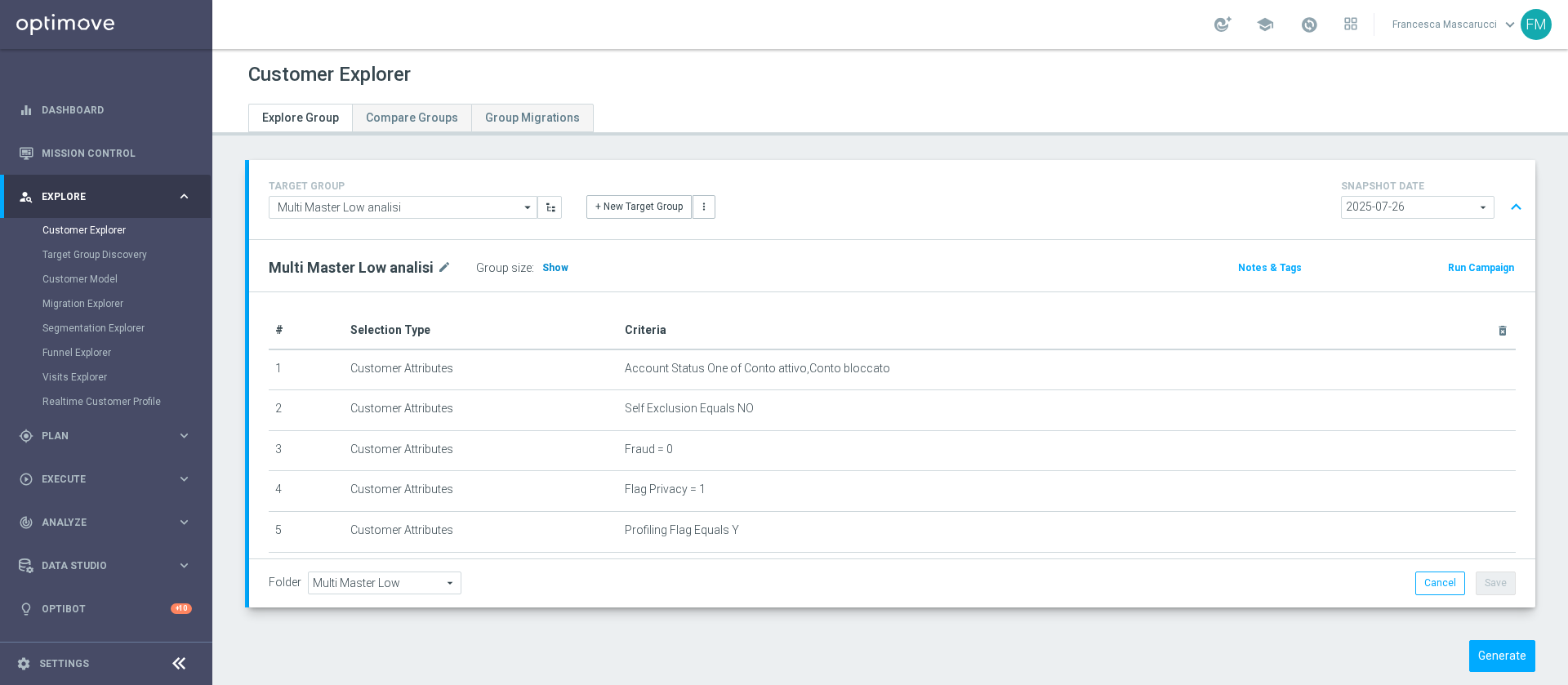 click on "Show" 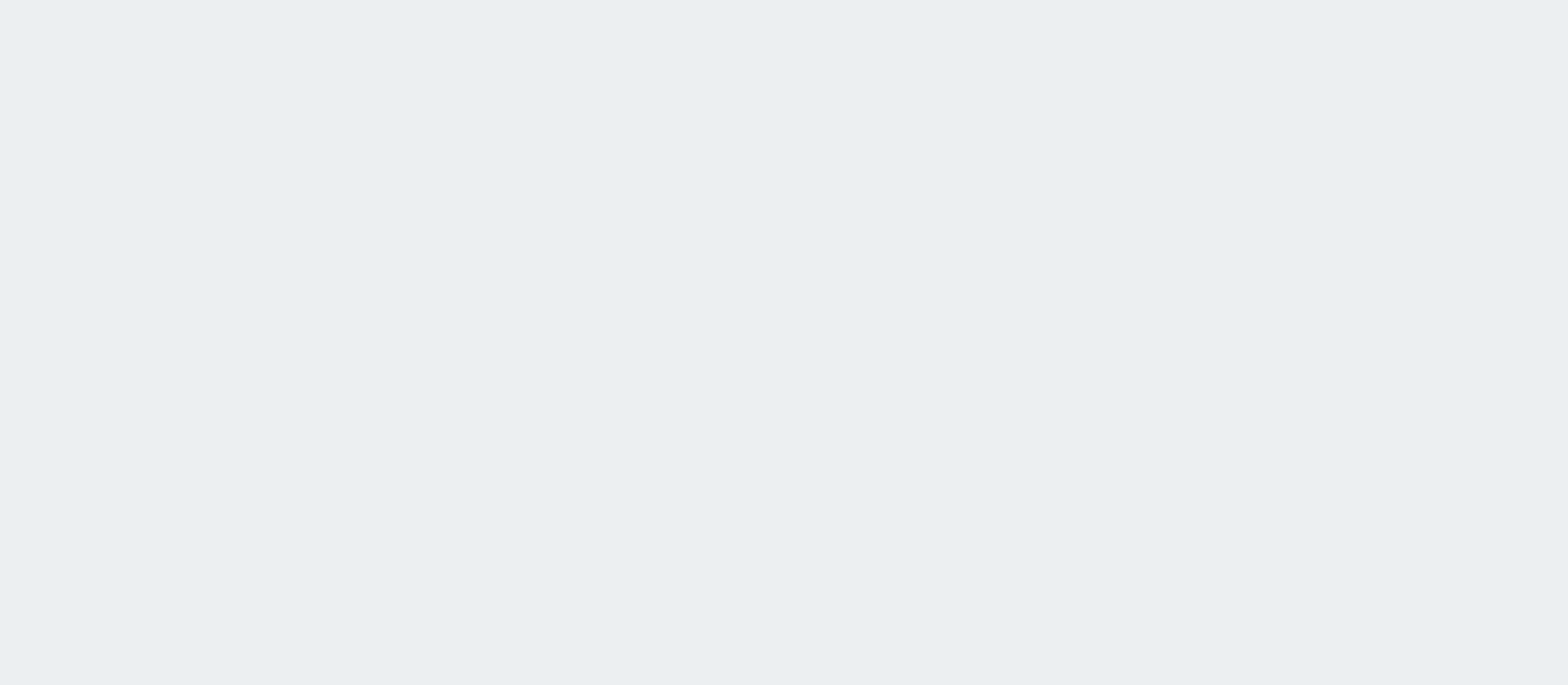 scroll, scrollTop: 0, scrollLeft: 0, axis: both 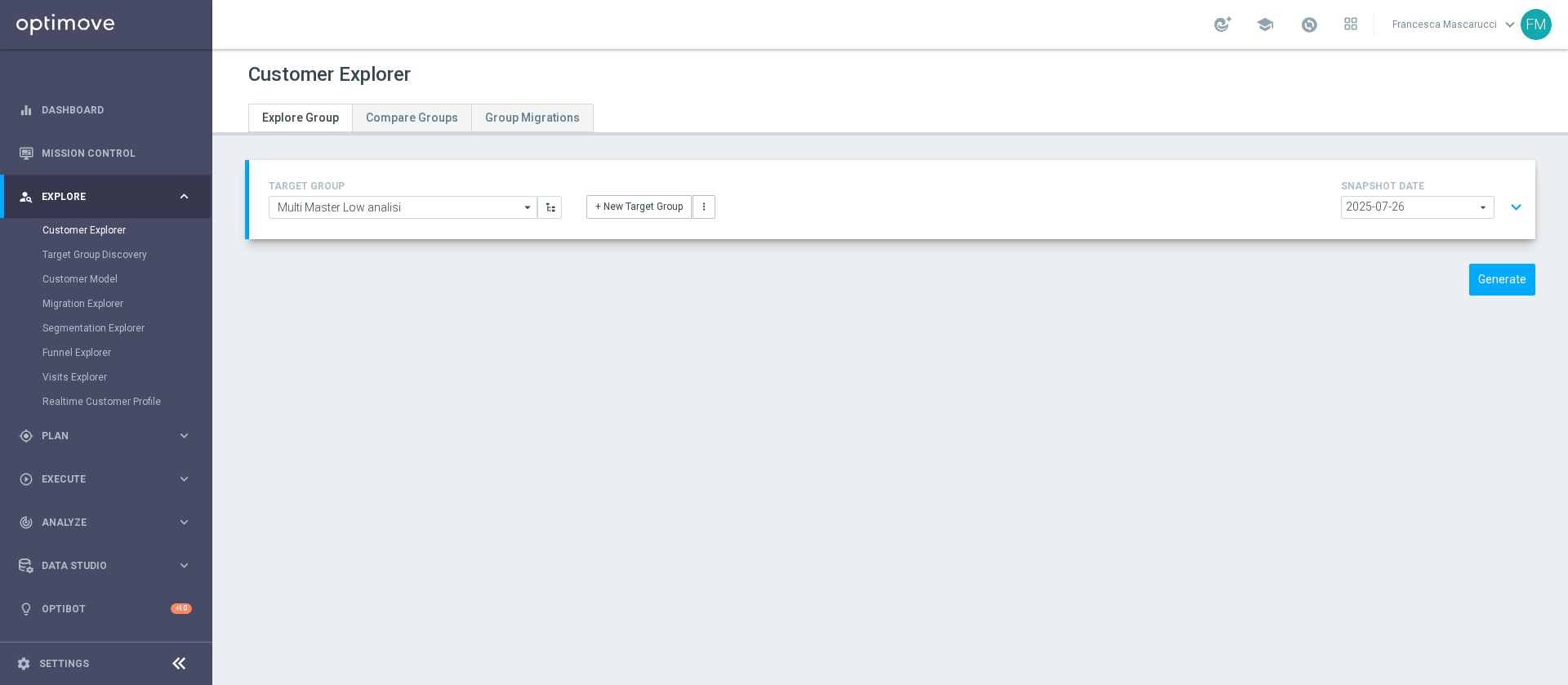 click on "expand_more" 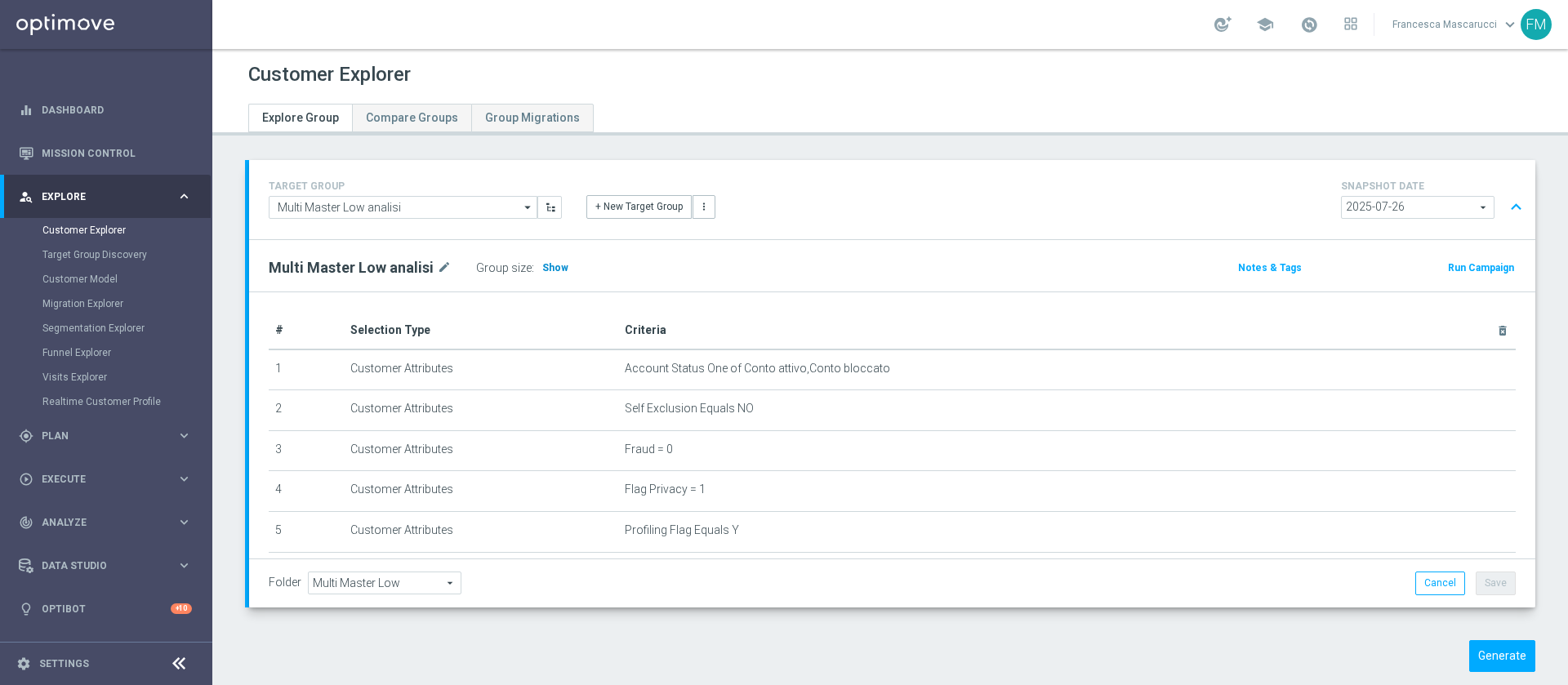 click on "Show" 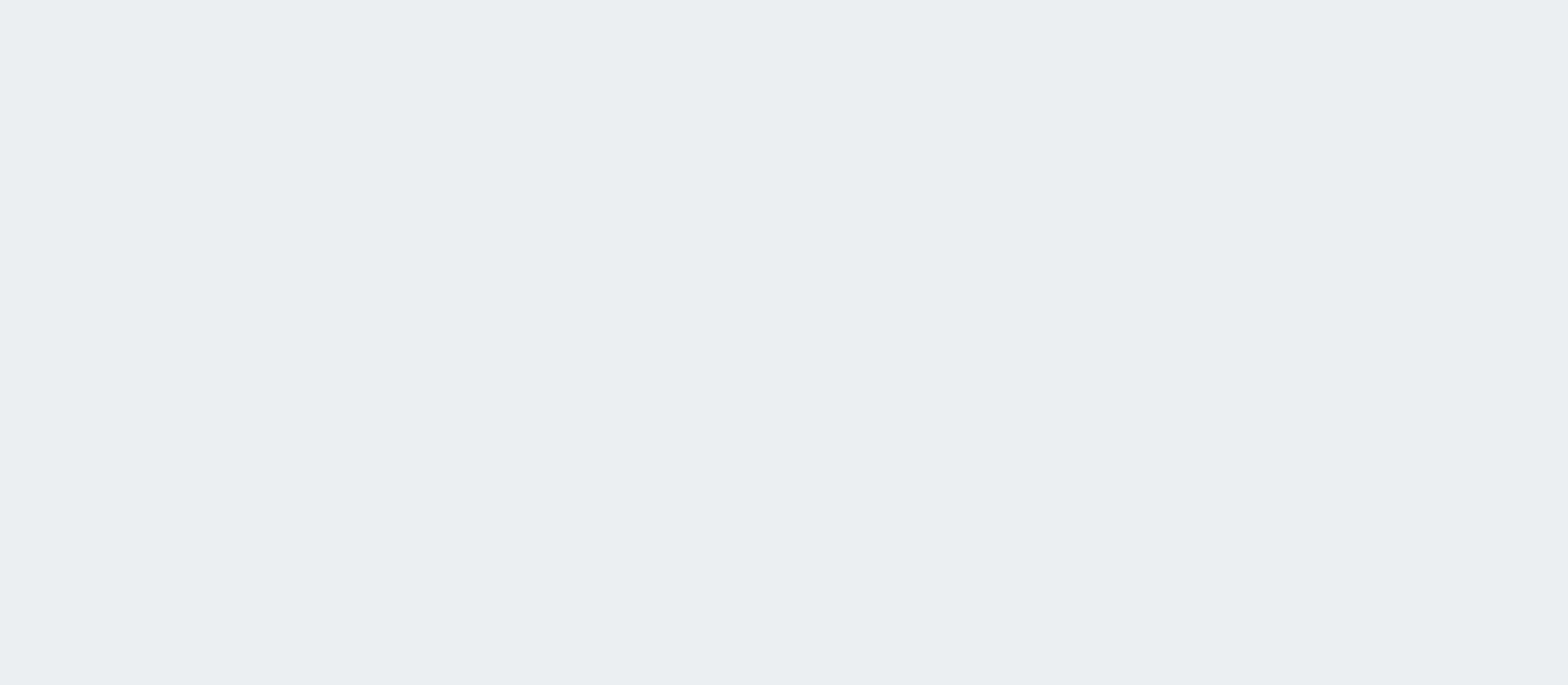 scroll, scrollTop: 0, scrollLeft: 0, axis: both 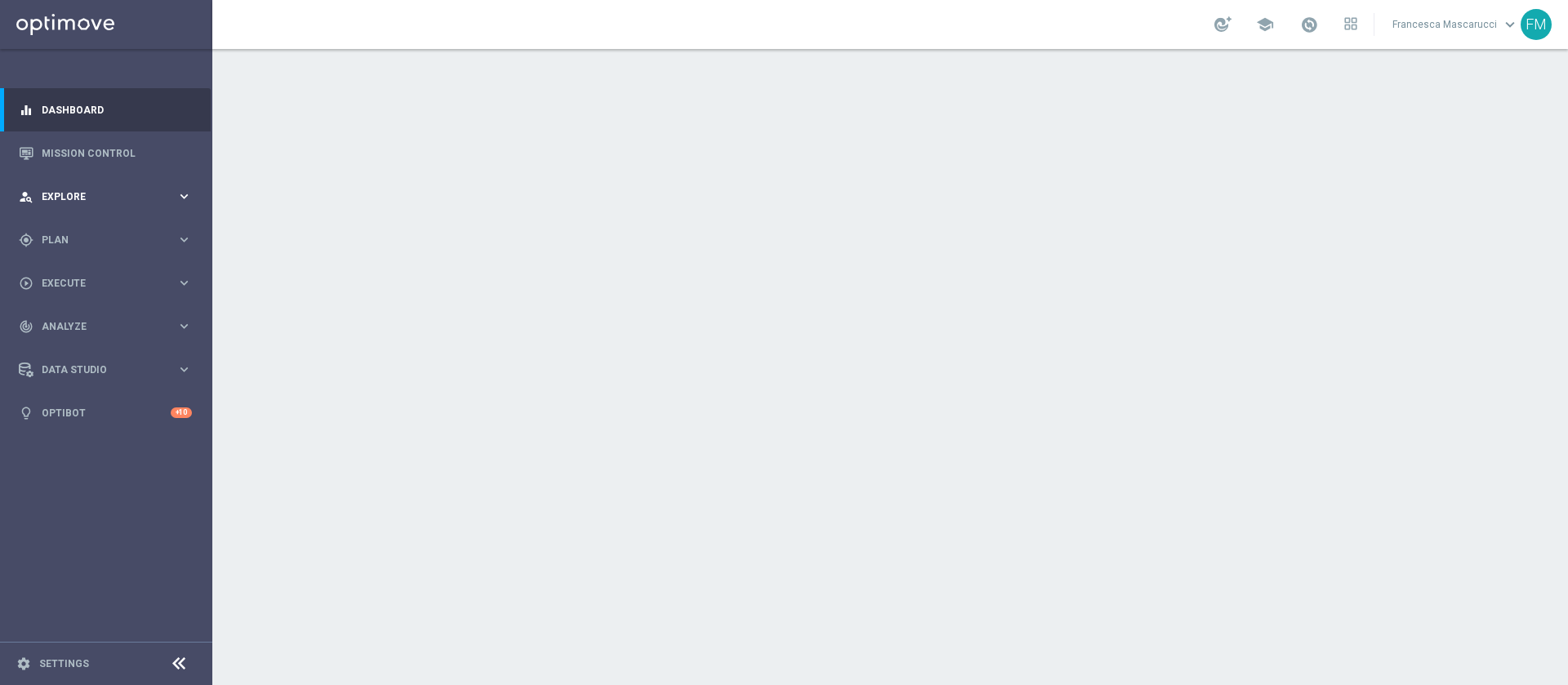 click on "person_search
Explore
keyboard_arrow_right" at bounding box center [105, 196] 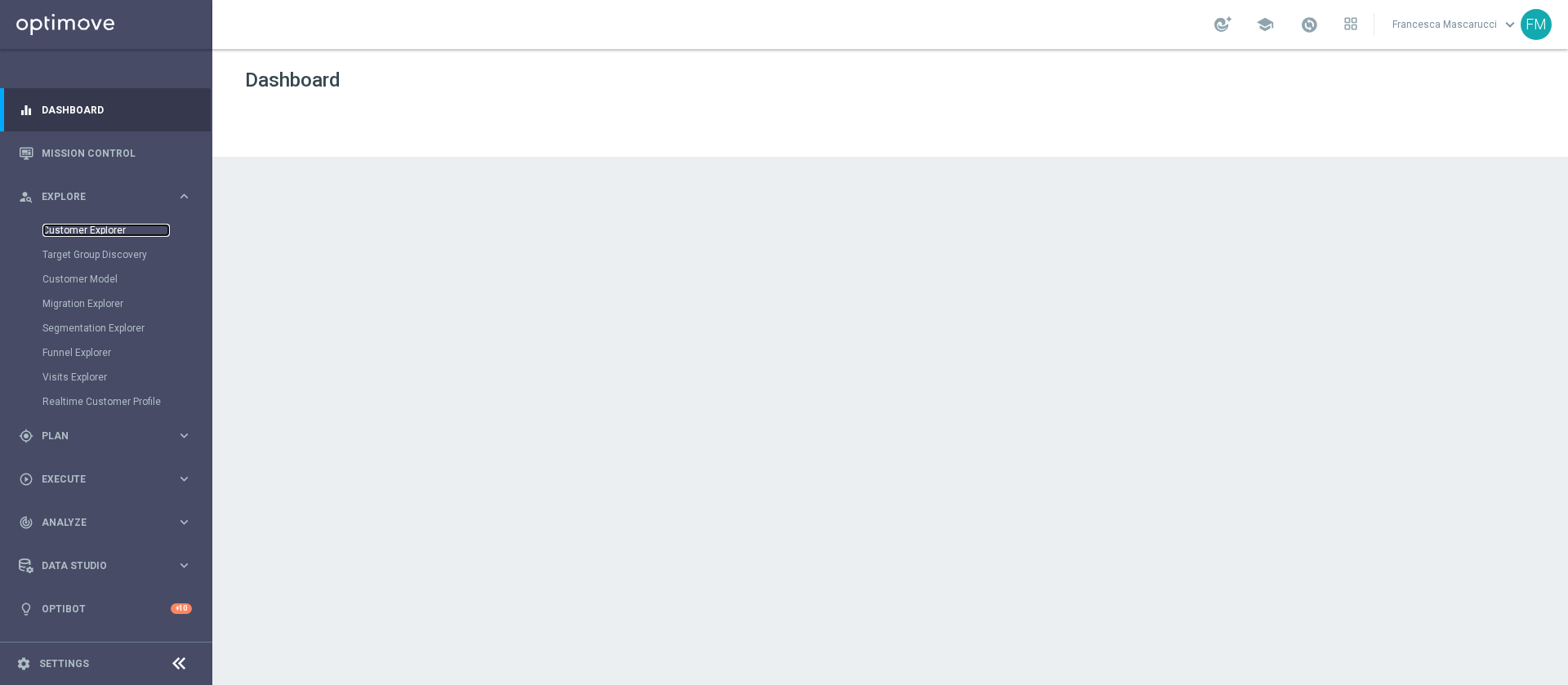click on "Customer Explorer" at bounding box center [106, 230] 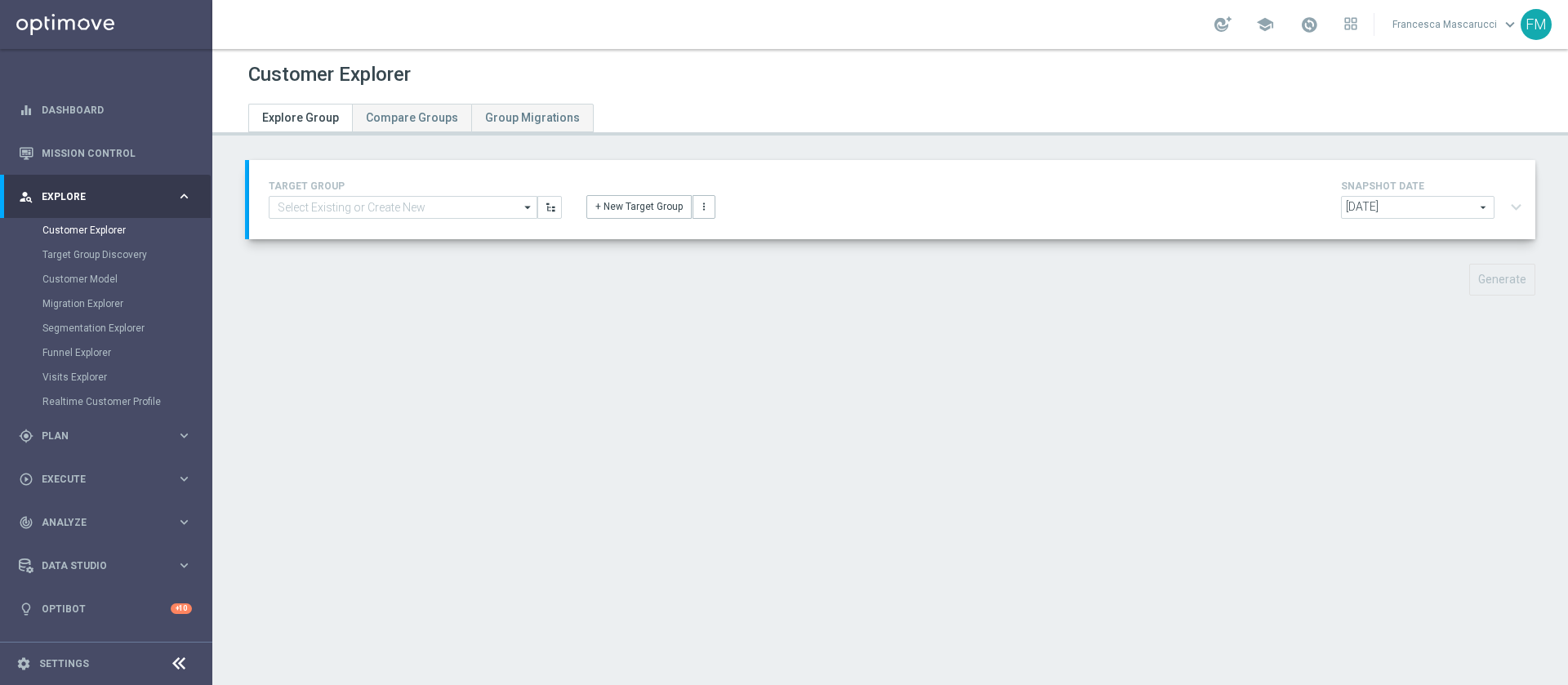click on "[DATE] [NUMBER] [NAME]" 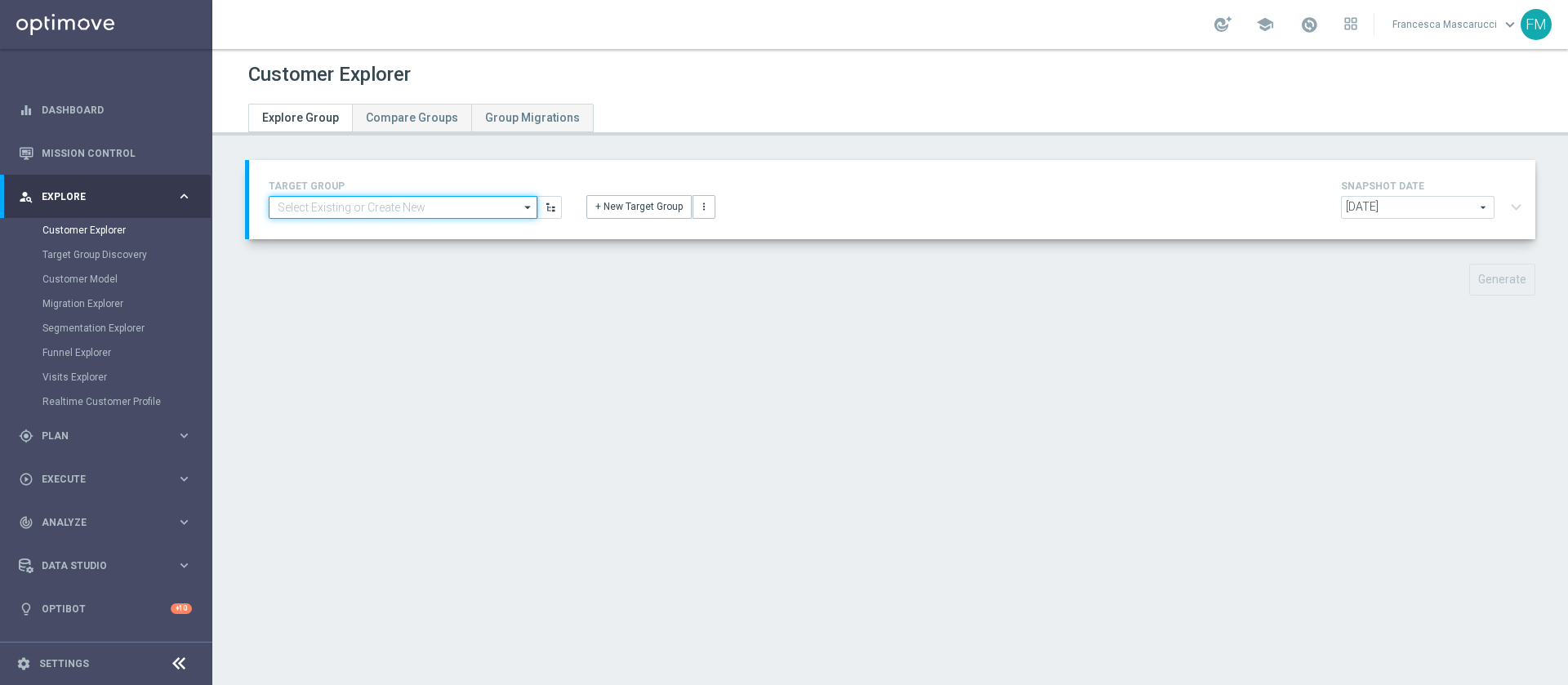 click 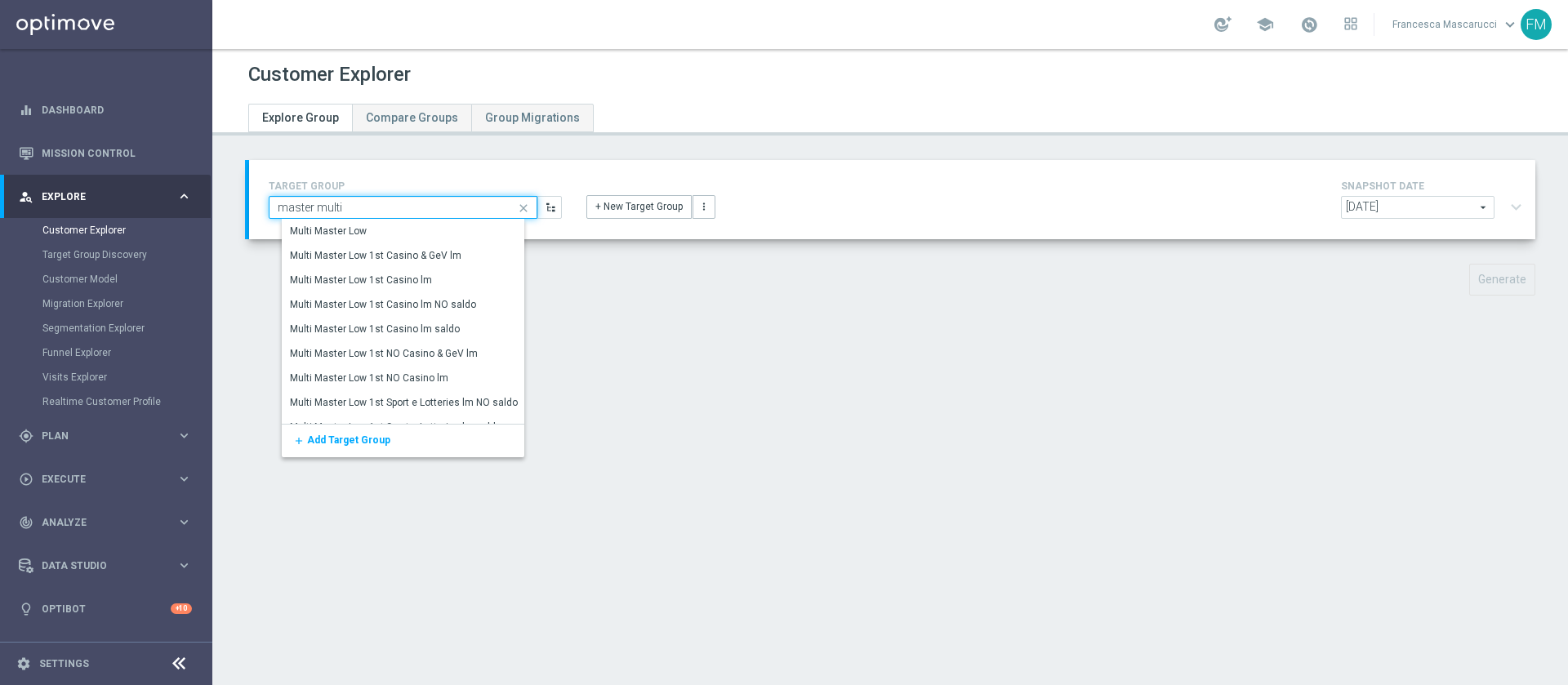 type on "master multi" 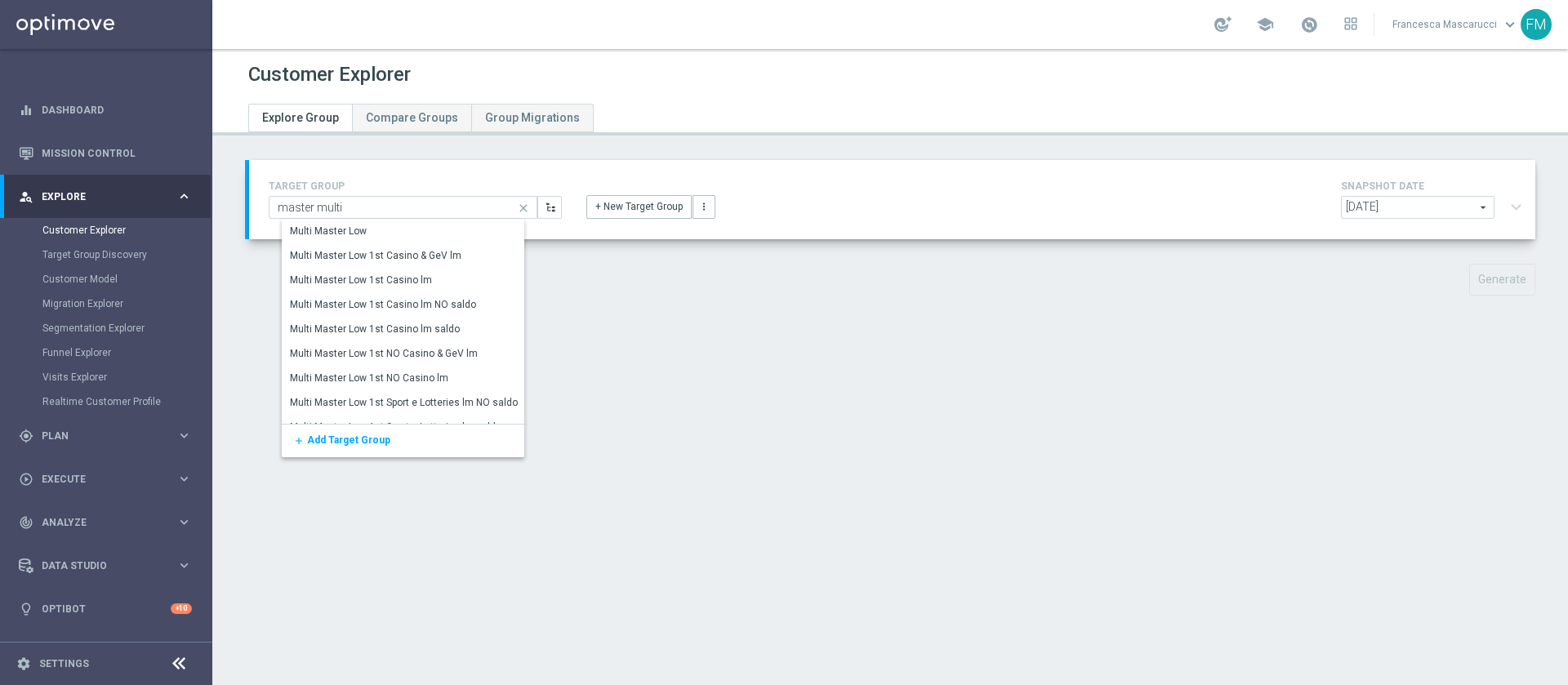 scroll, scrollTop: 65, scrollLeft: 0, axis: vertical 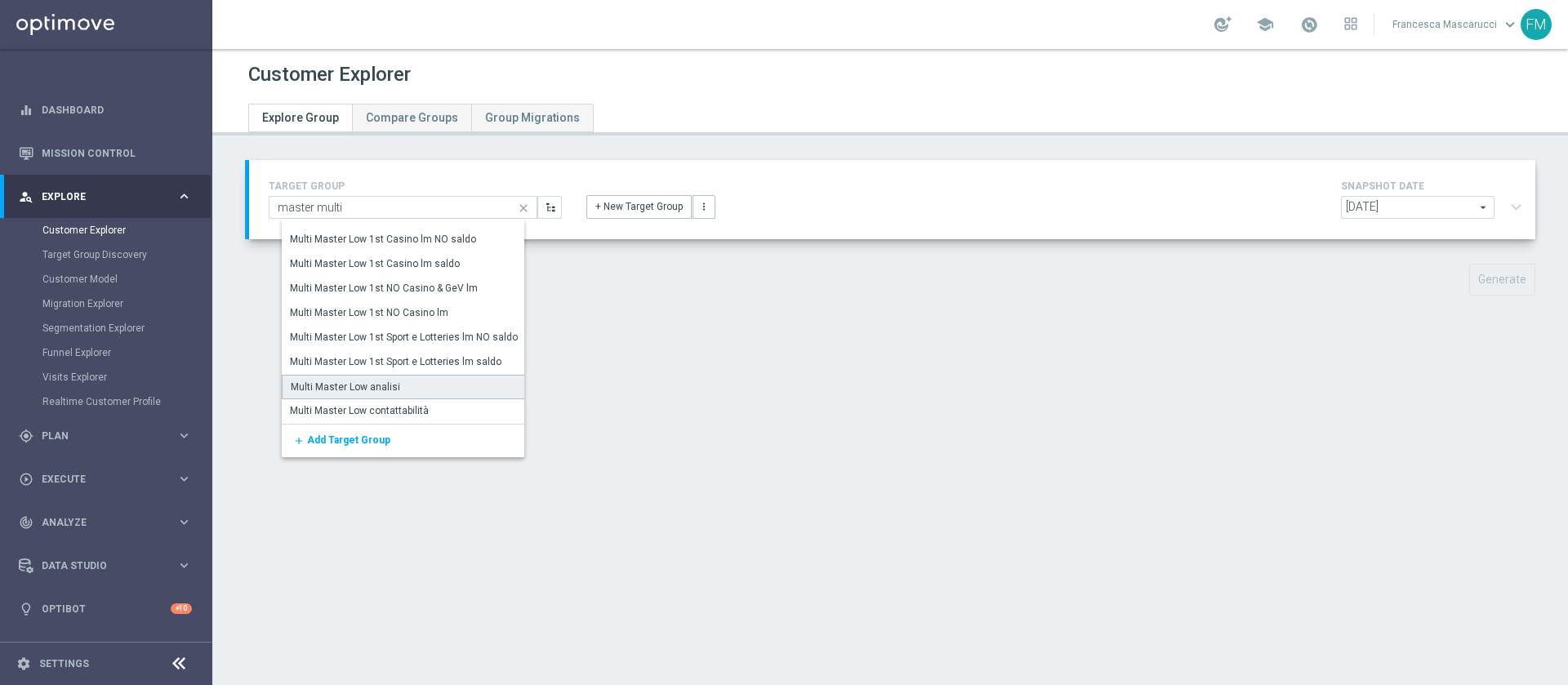 click on "Multi Master Low analisi" 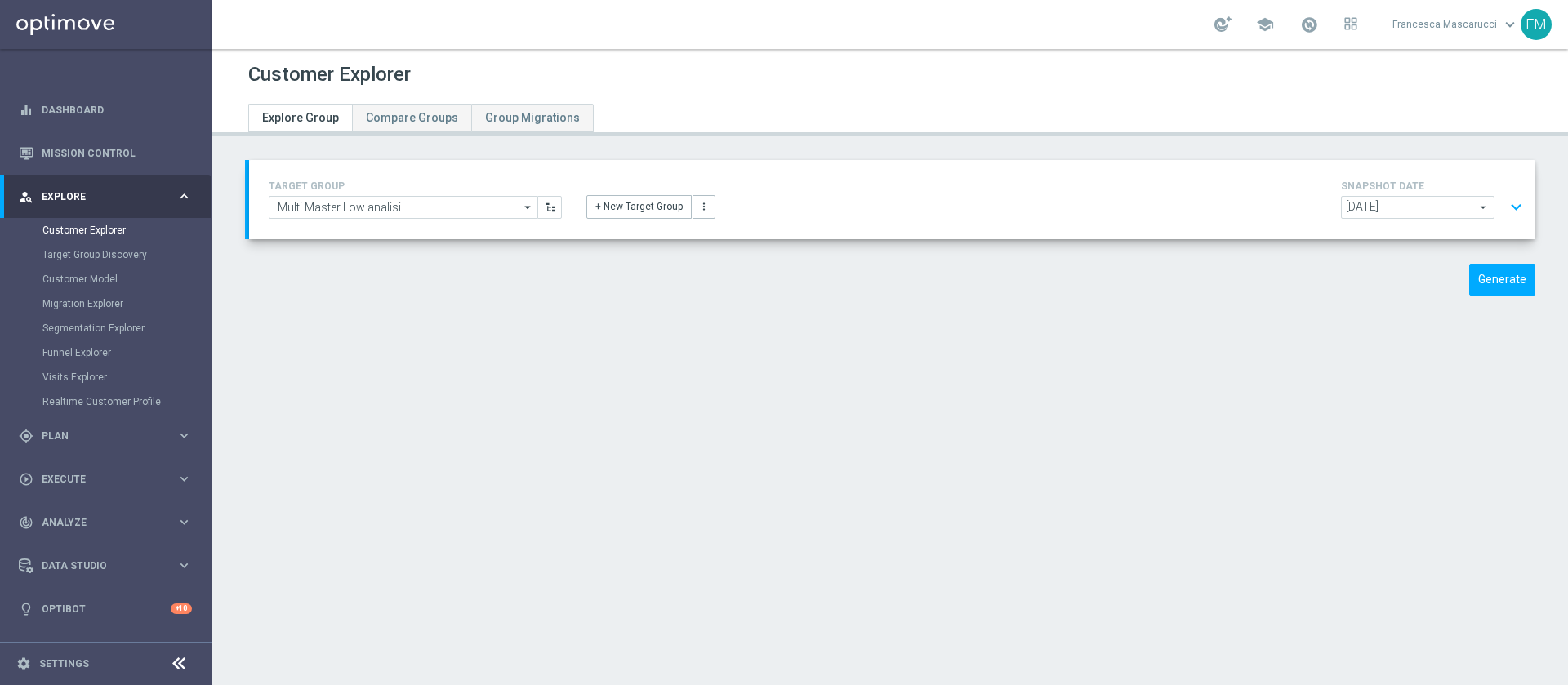 click on "[DATE]" 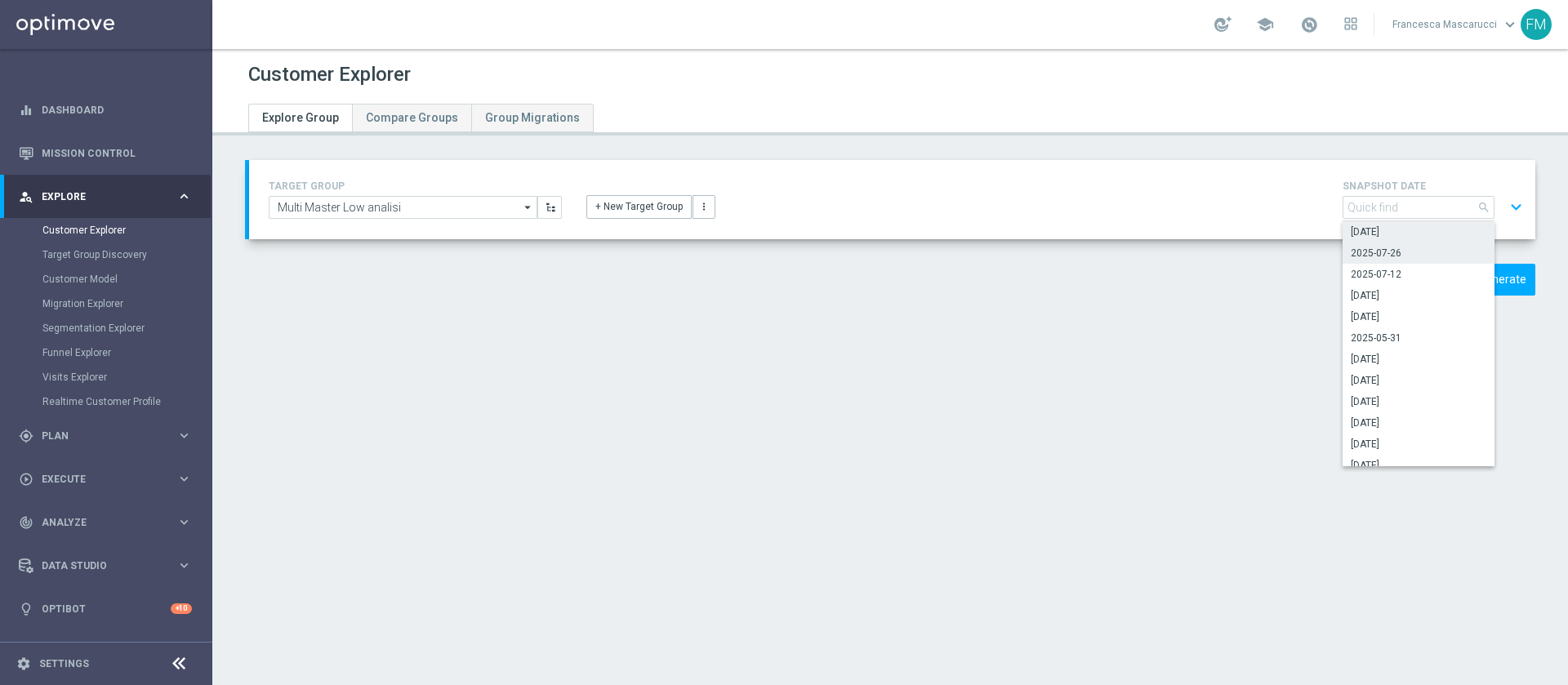 click on "2025-07-26" 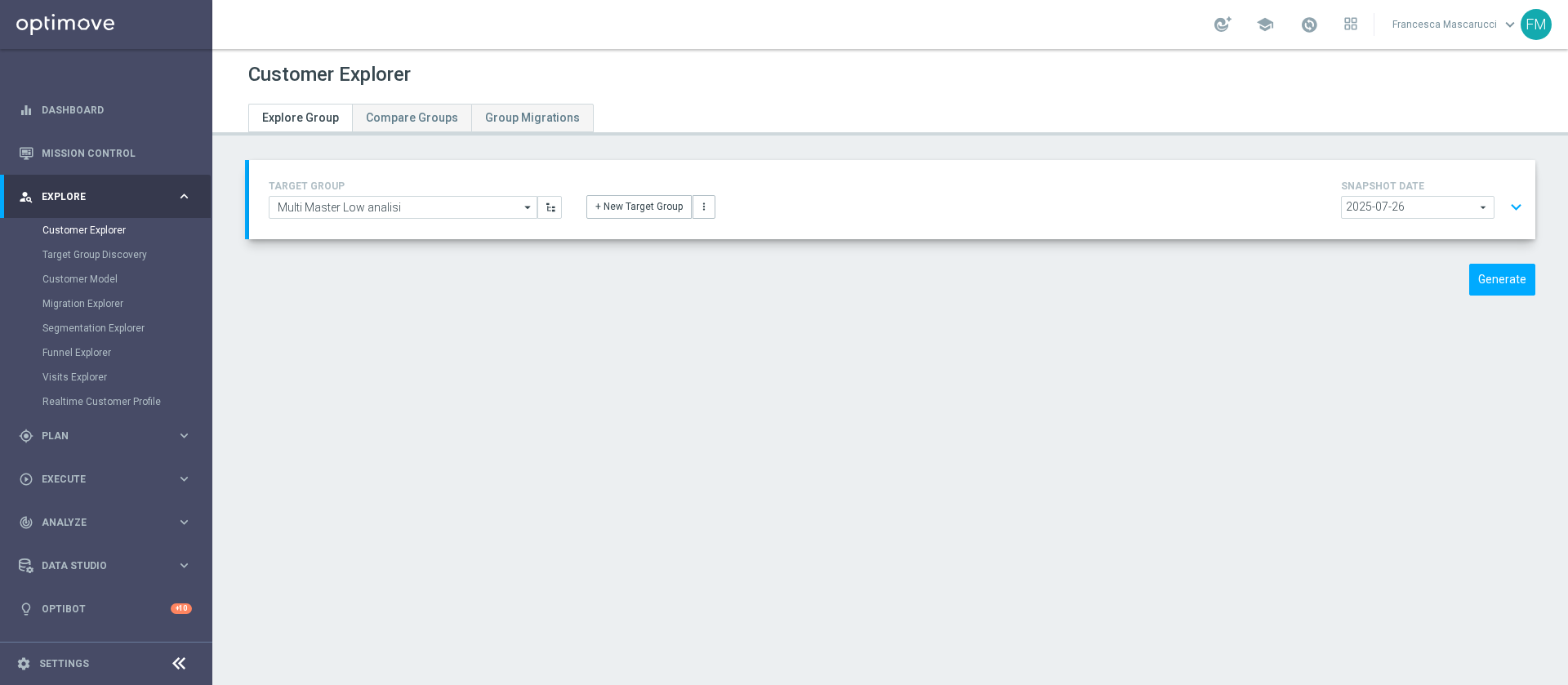 click on "expand_more" 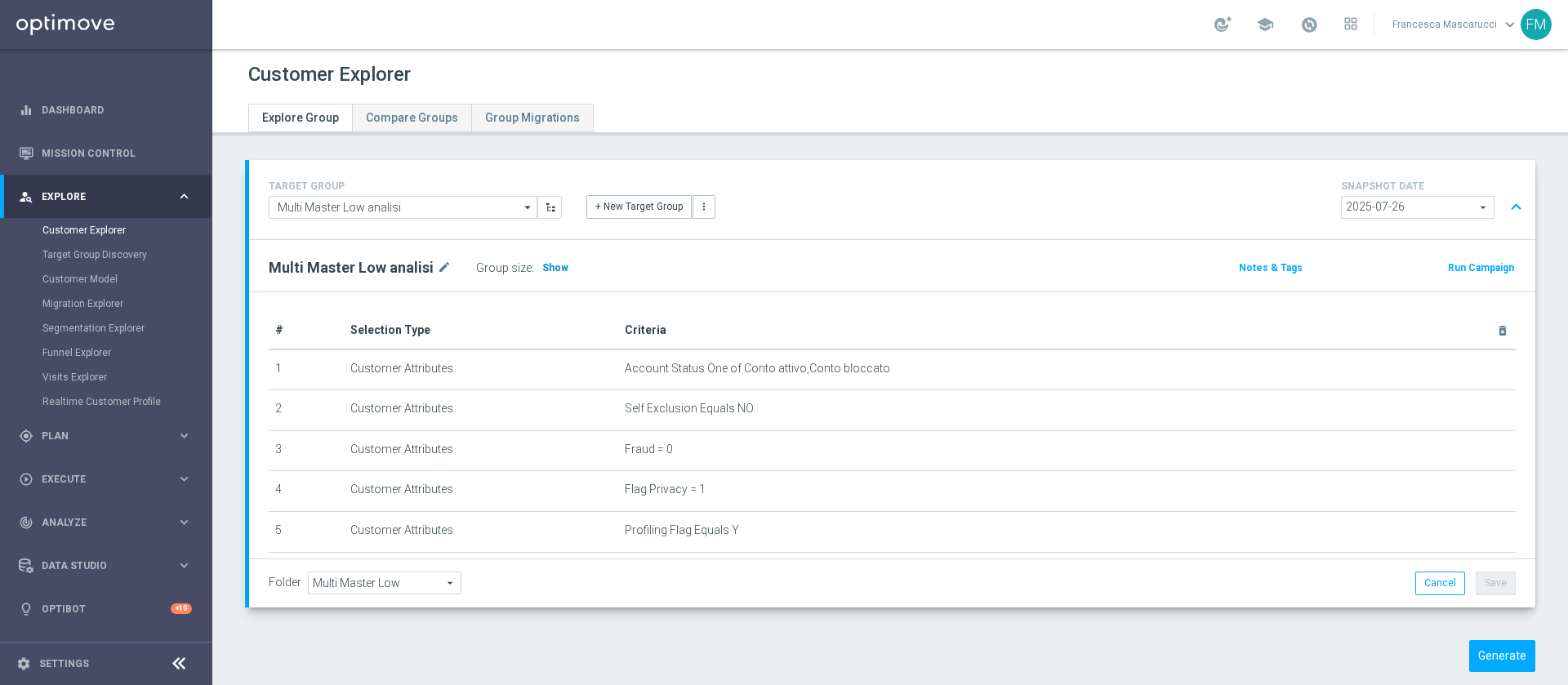 click on "Show" 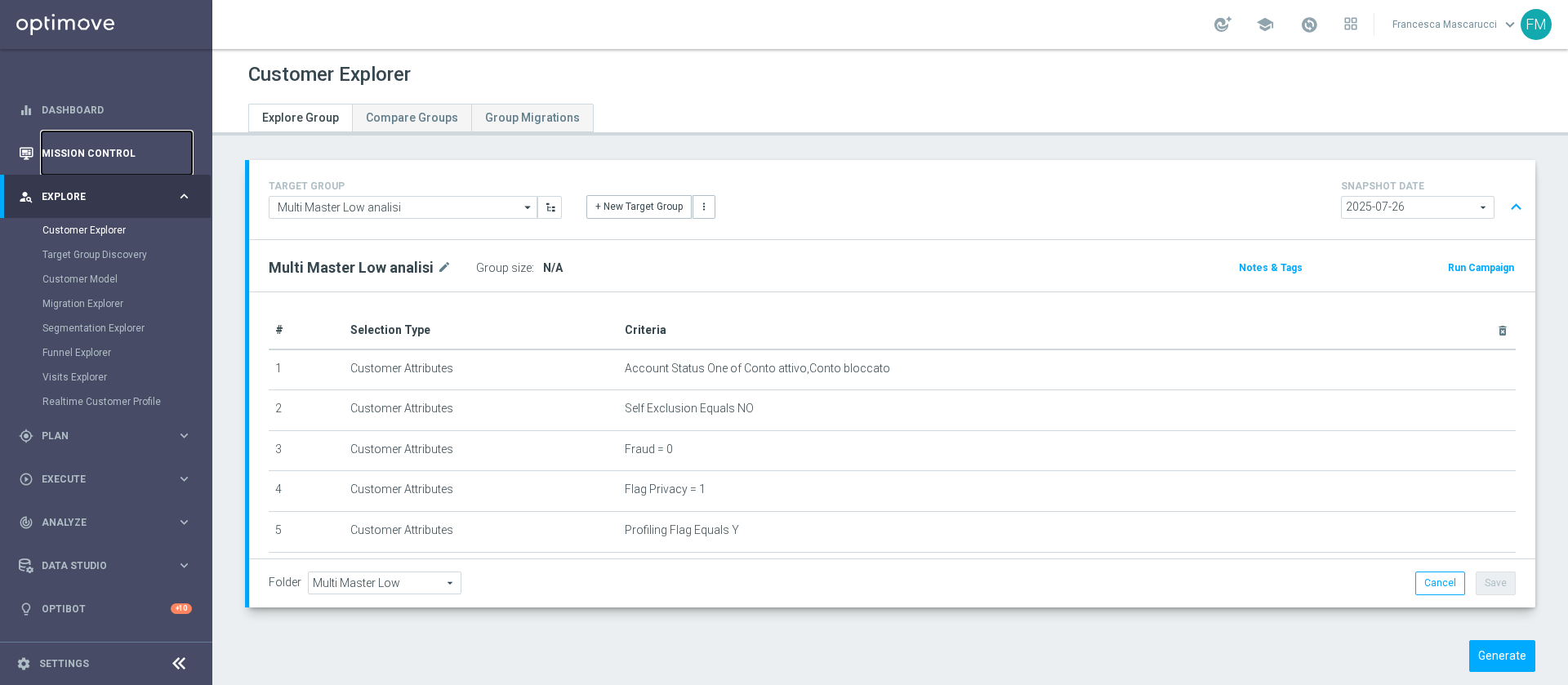 click on "Mission Control" at bounding box center [117, 153] 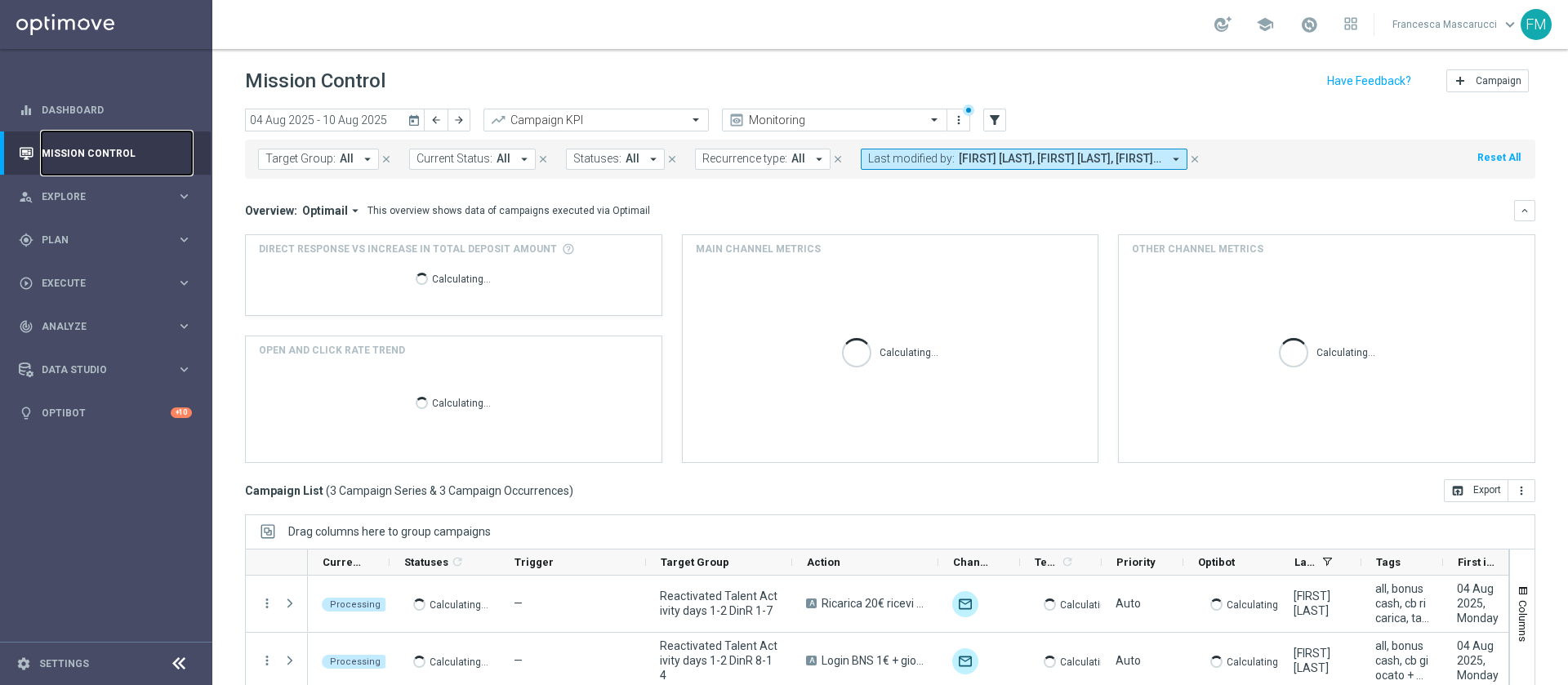scroll, scrollTop: 131, scrollLeft: 0, axis: vertical 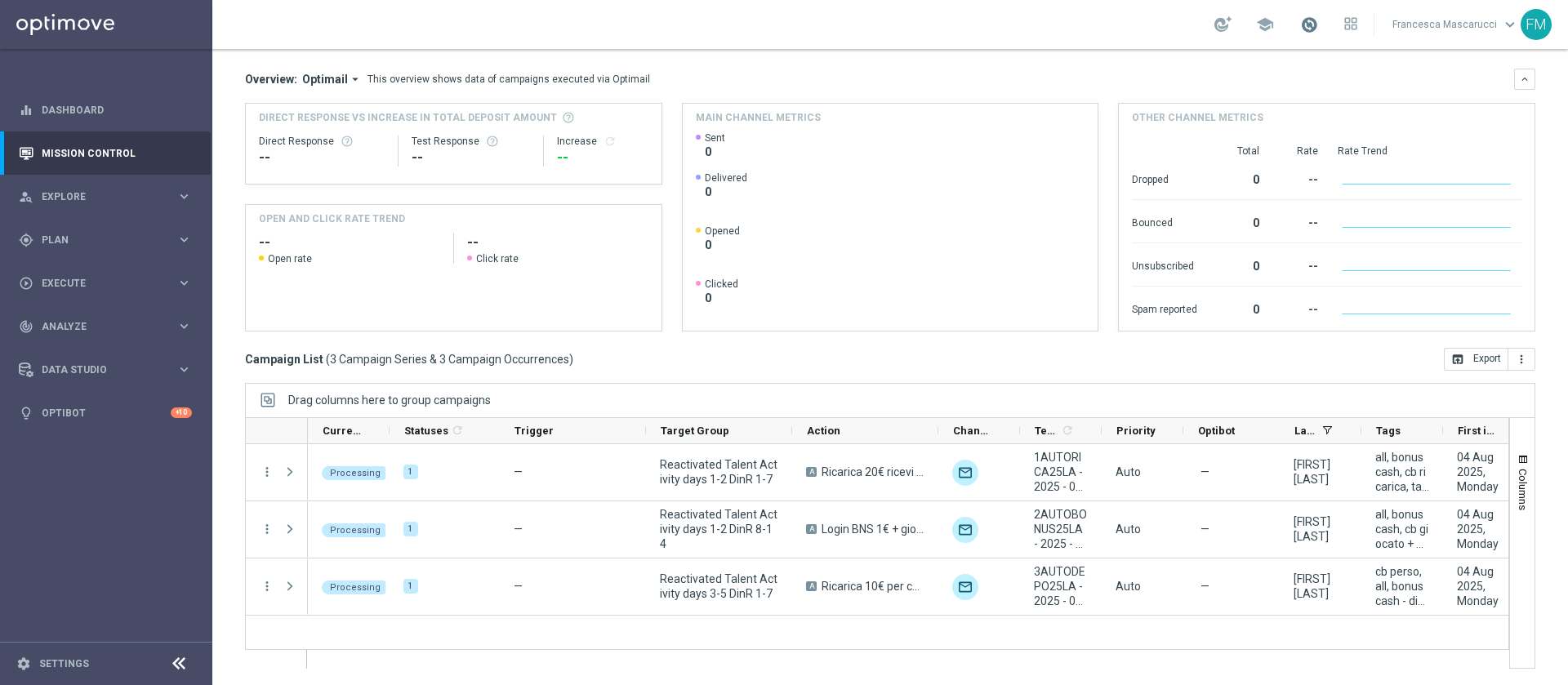 click at bounding box center [1309, 24] 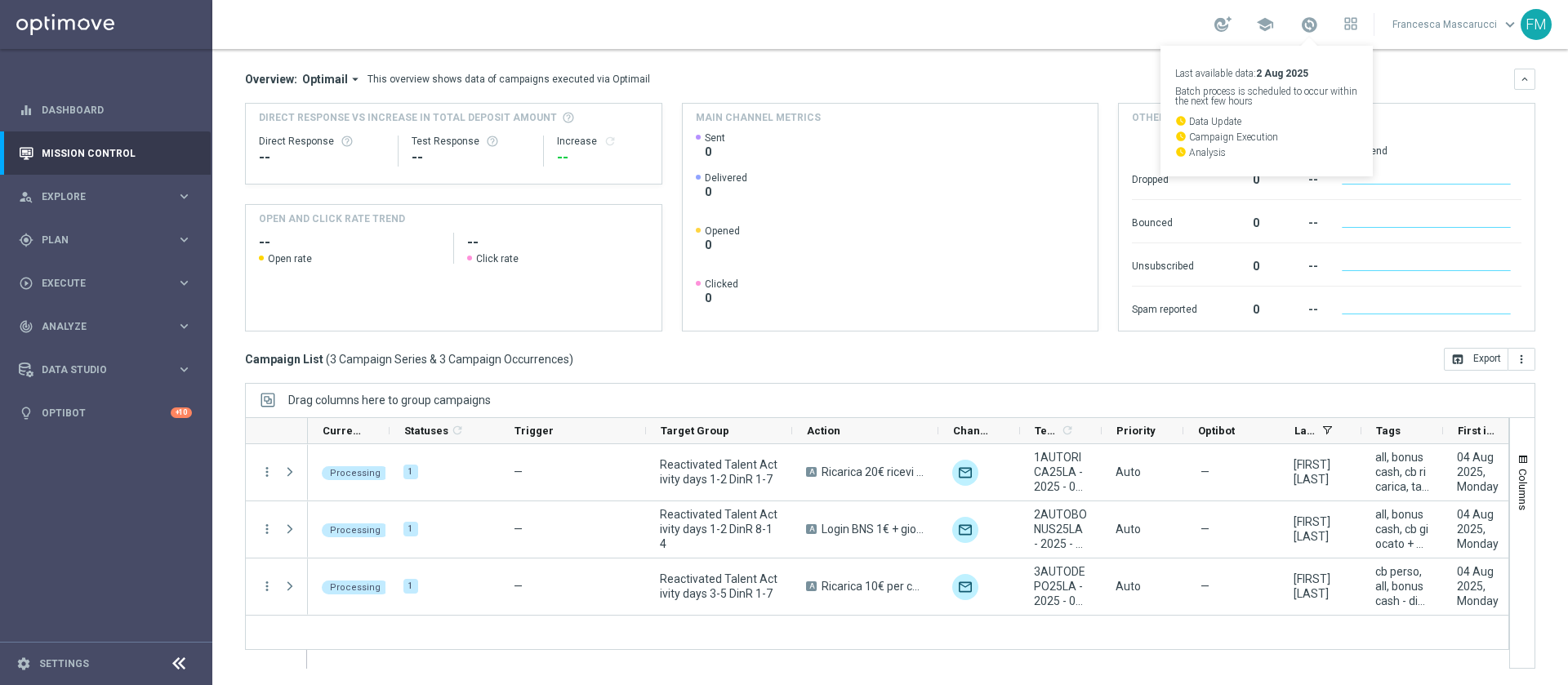 click on "Overview:
Optimail
arrow_drop_down
This overview shows data of campaigns executed via Optimail
keyboard_arrow_down
Direct Response VS Increase In Total Deposit Amount
Direct Response
--
Test Response" 